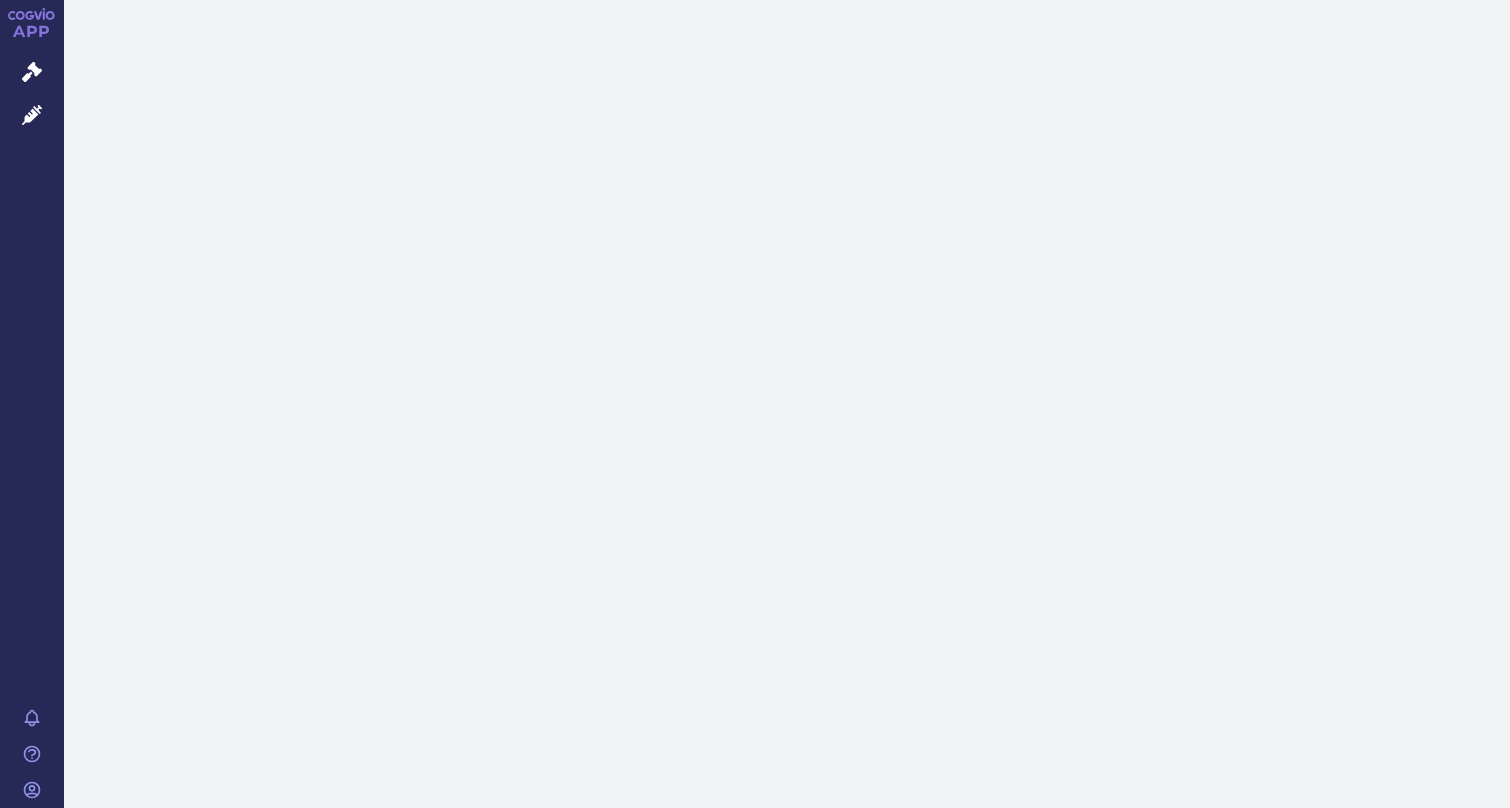 scroll, scrollTop: 0, scrollLeft: 0, axis: both 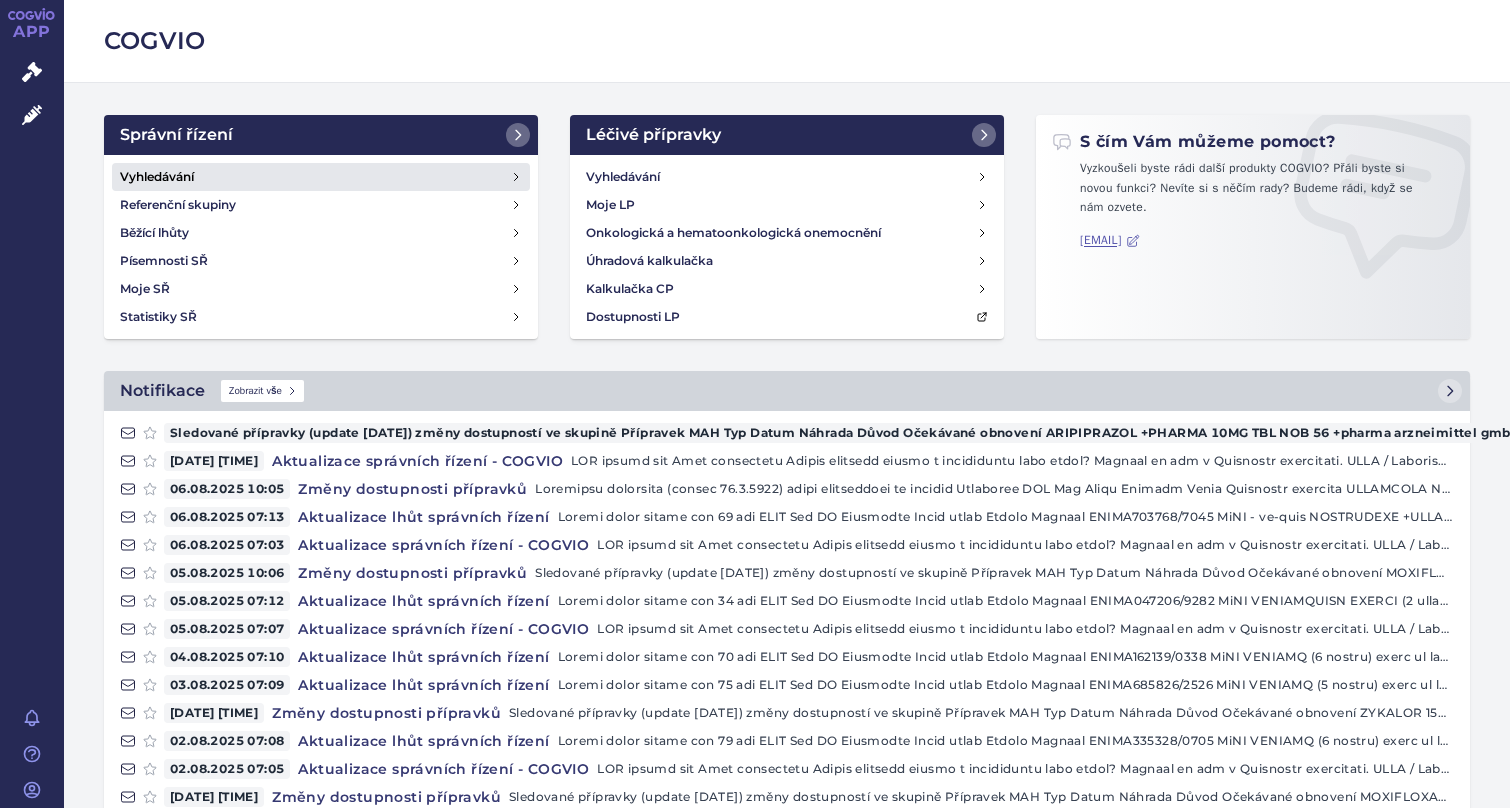 click on "Vyhledávání" at bounding box center [157, 177] 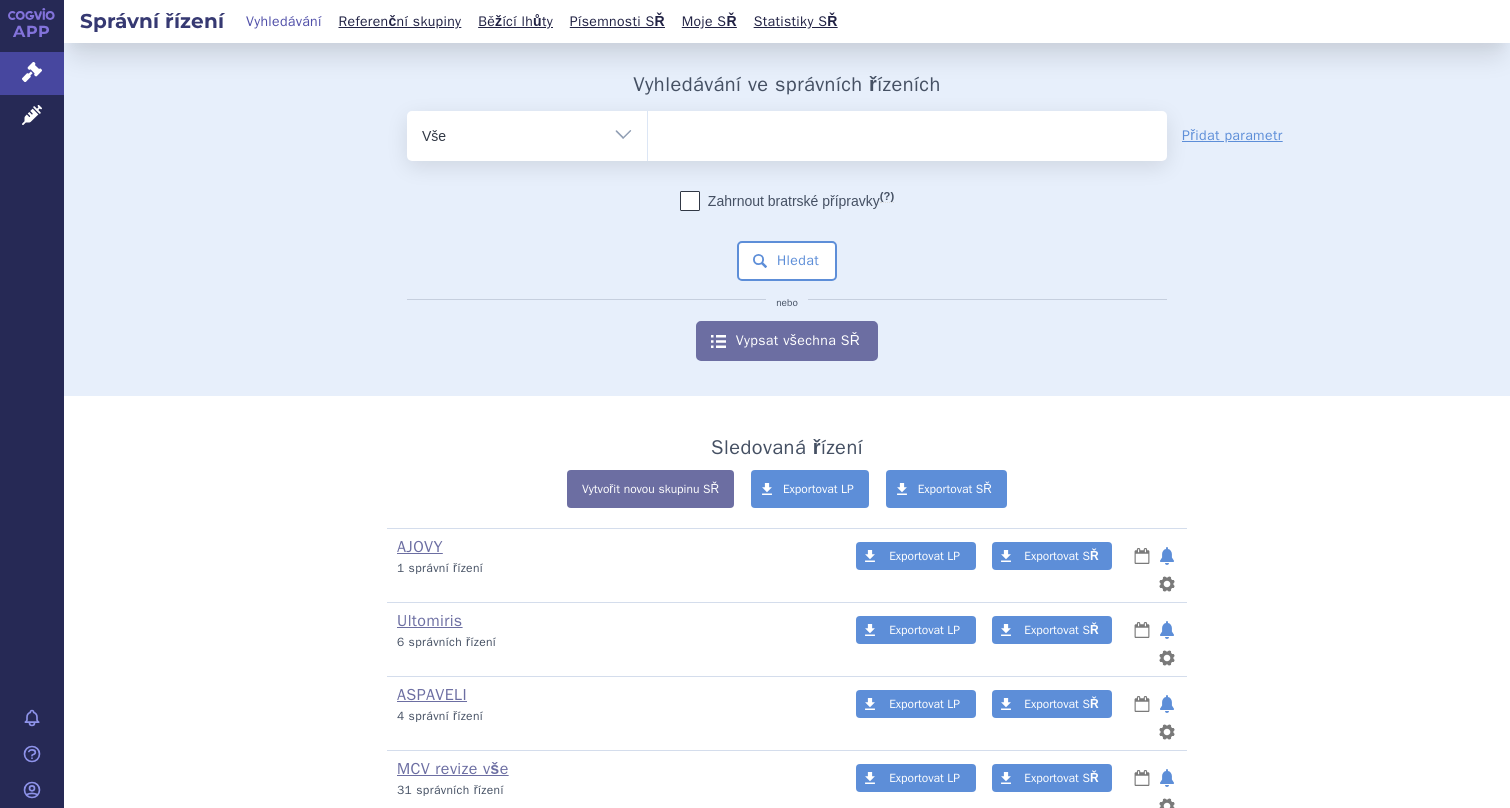 scroll, scrollTop: 0, scrollLeft: 0, axis: both 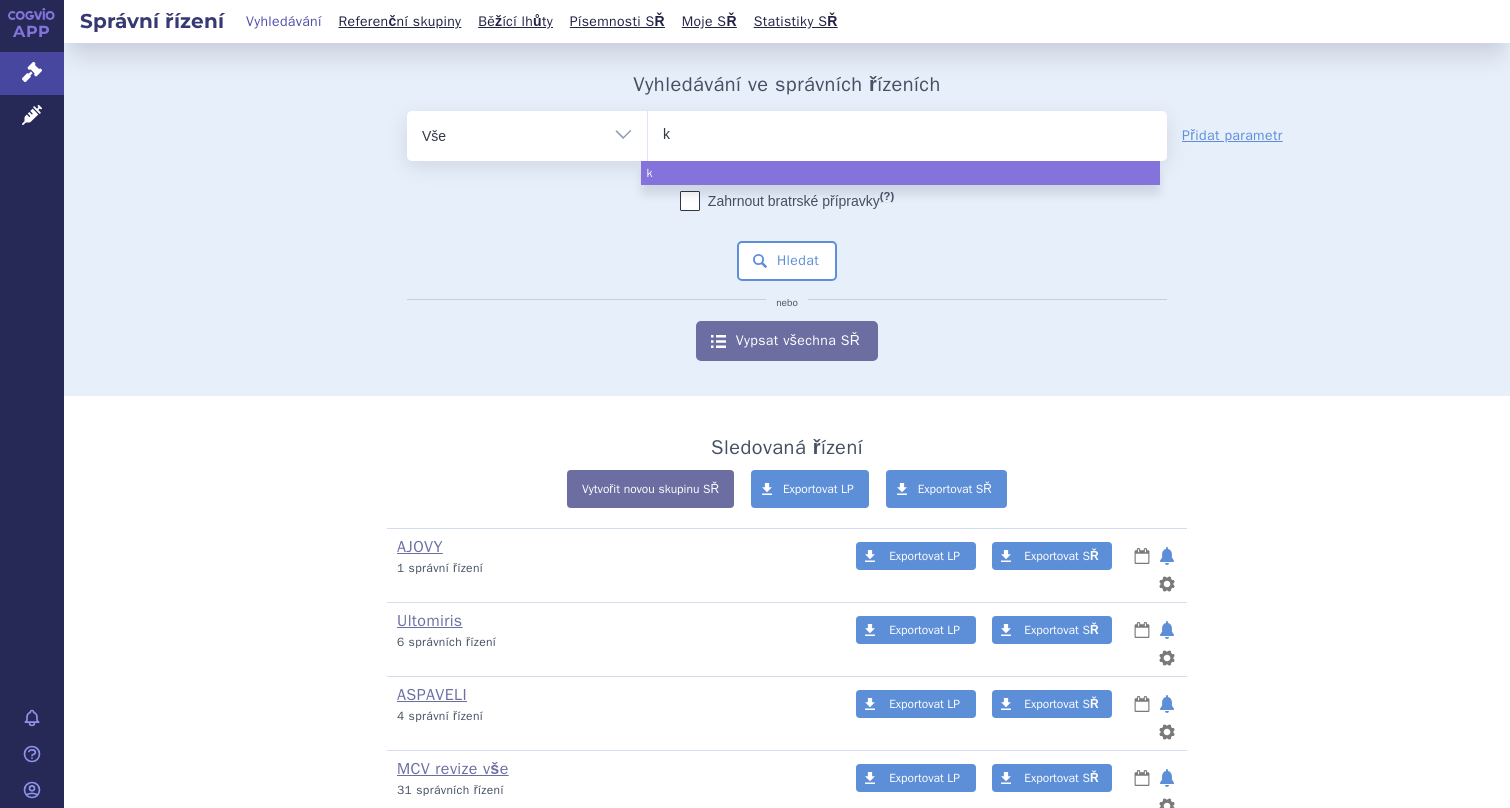 type on "ki" 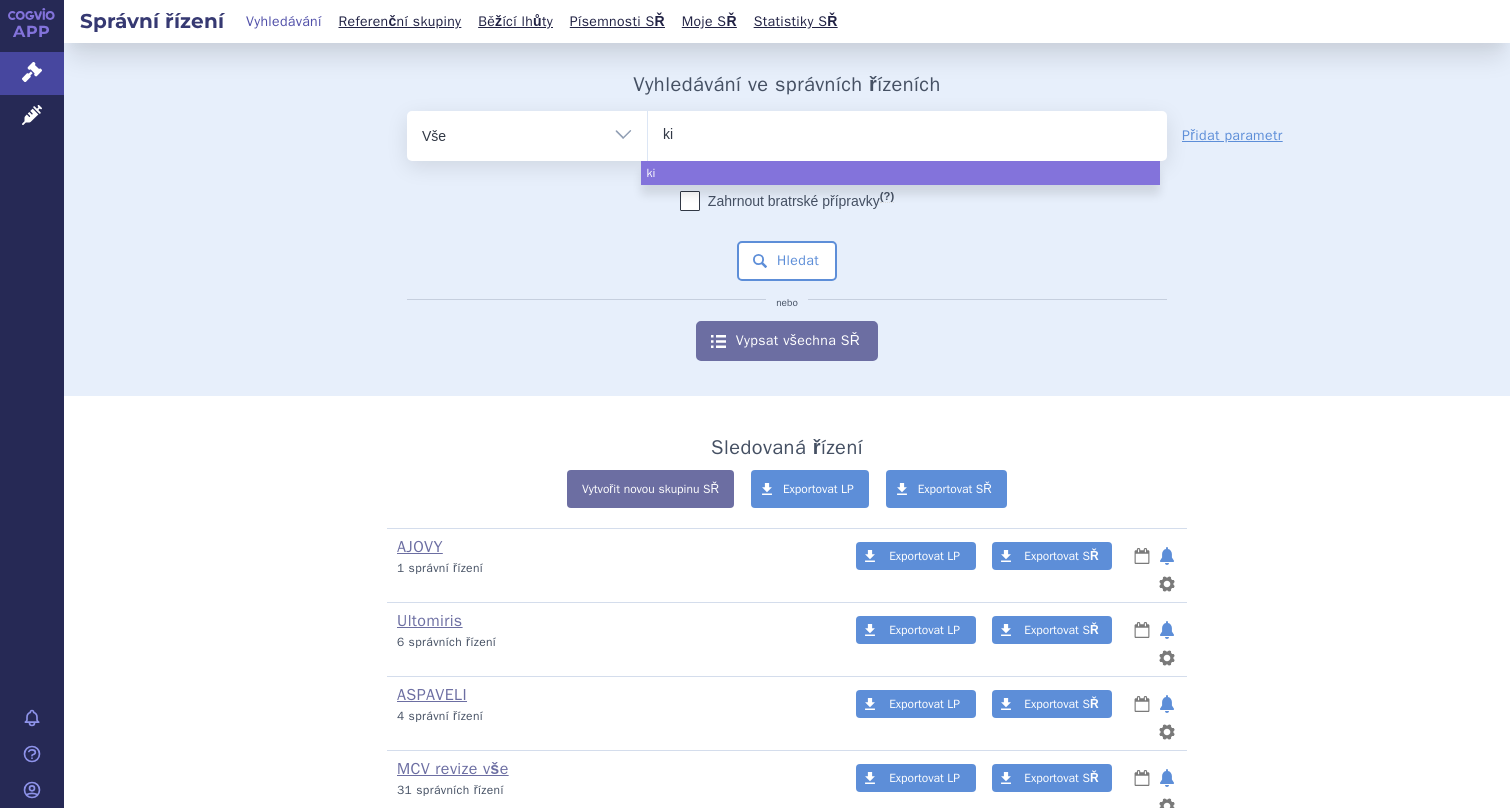 type on "kis" 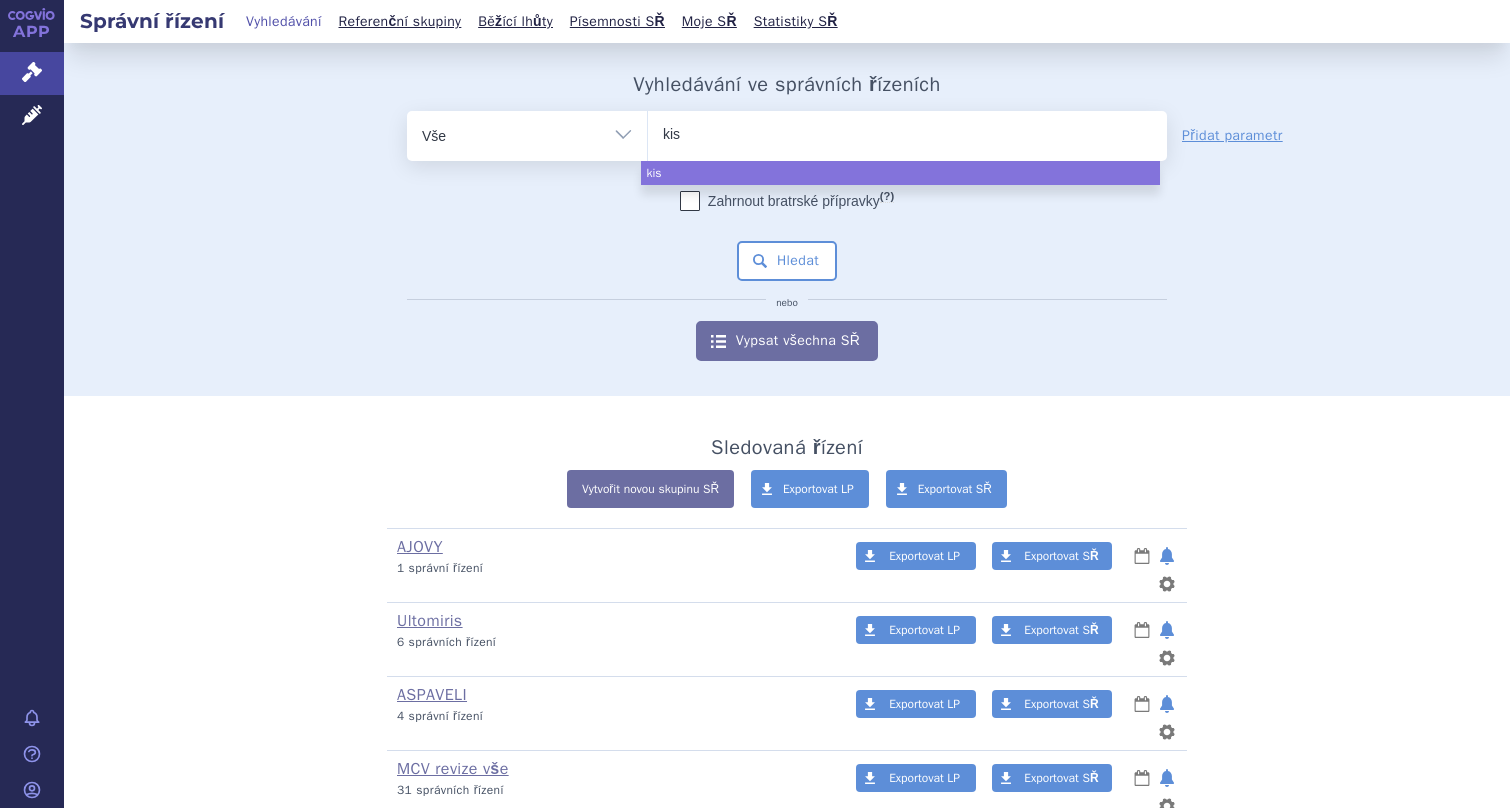 type on "kisq" 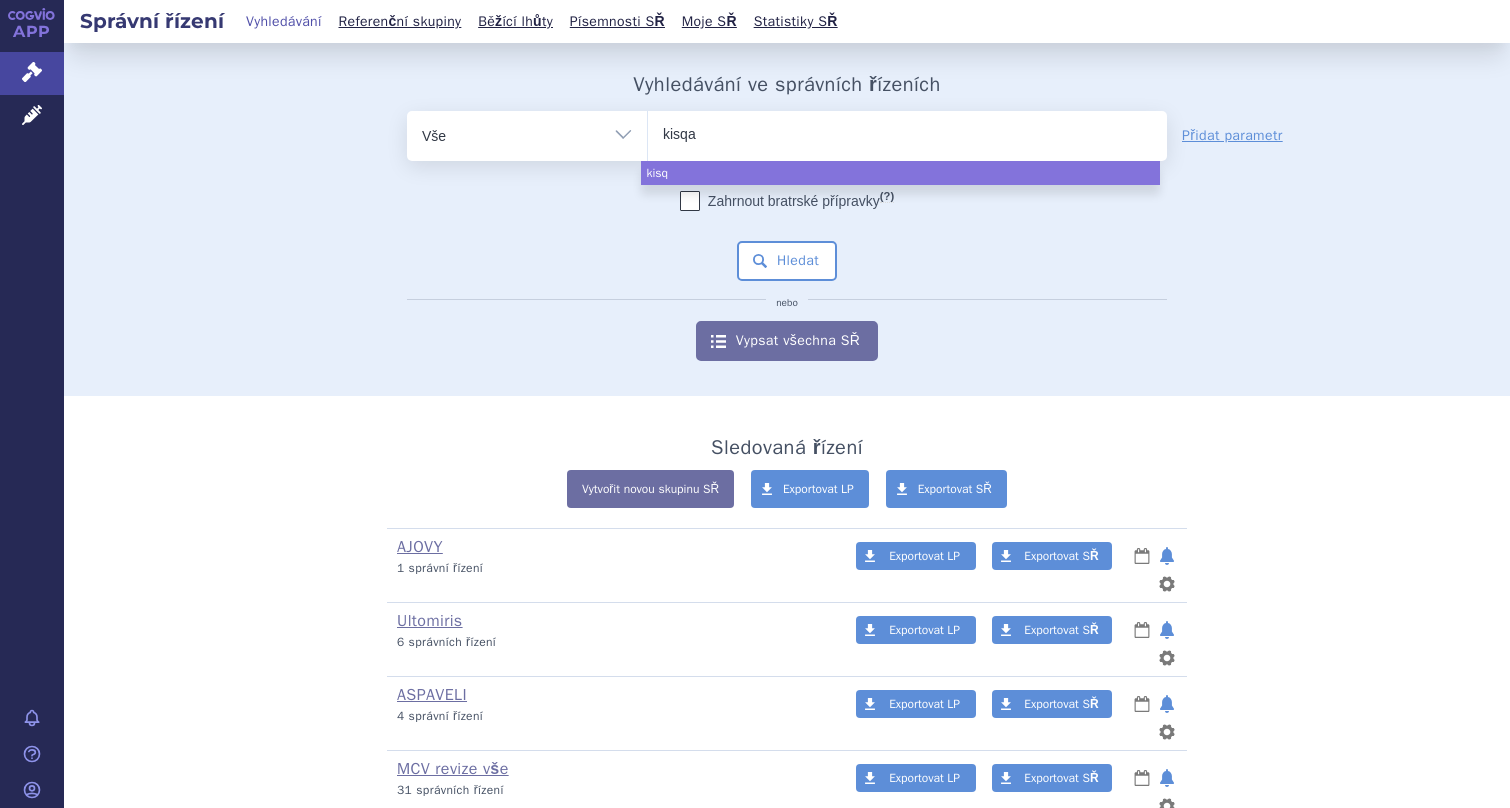 type on "kisqal" 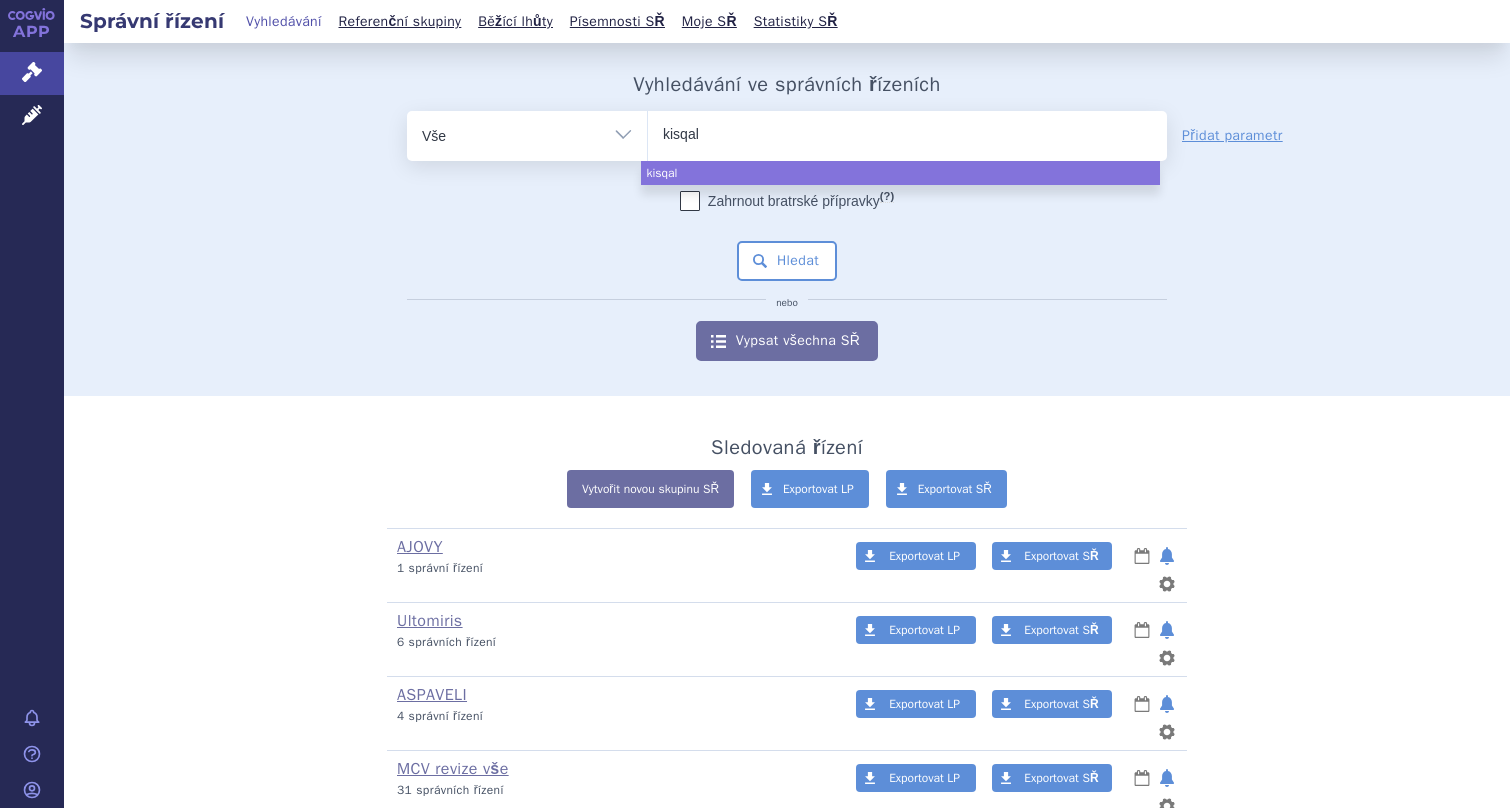 type on "kisqali" 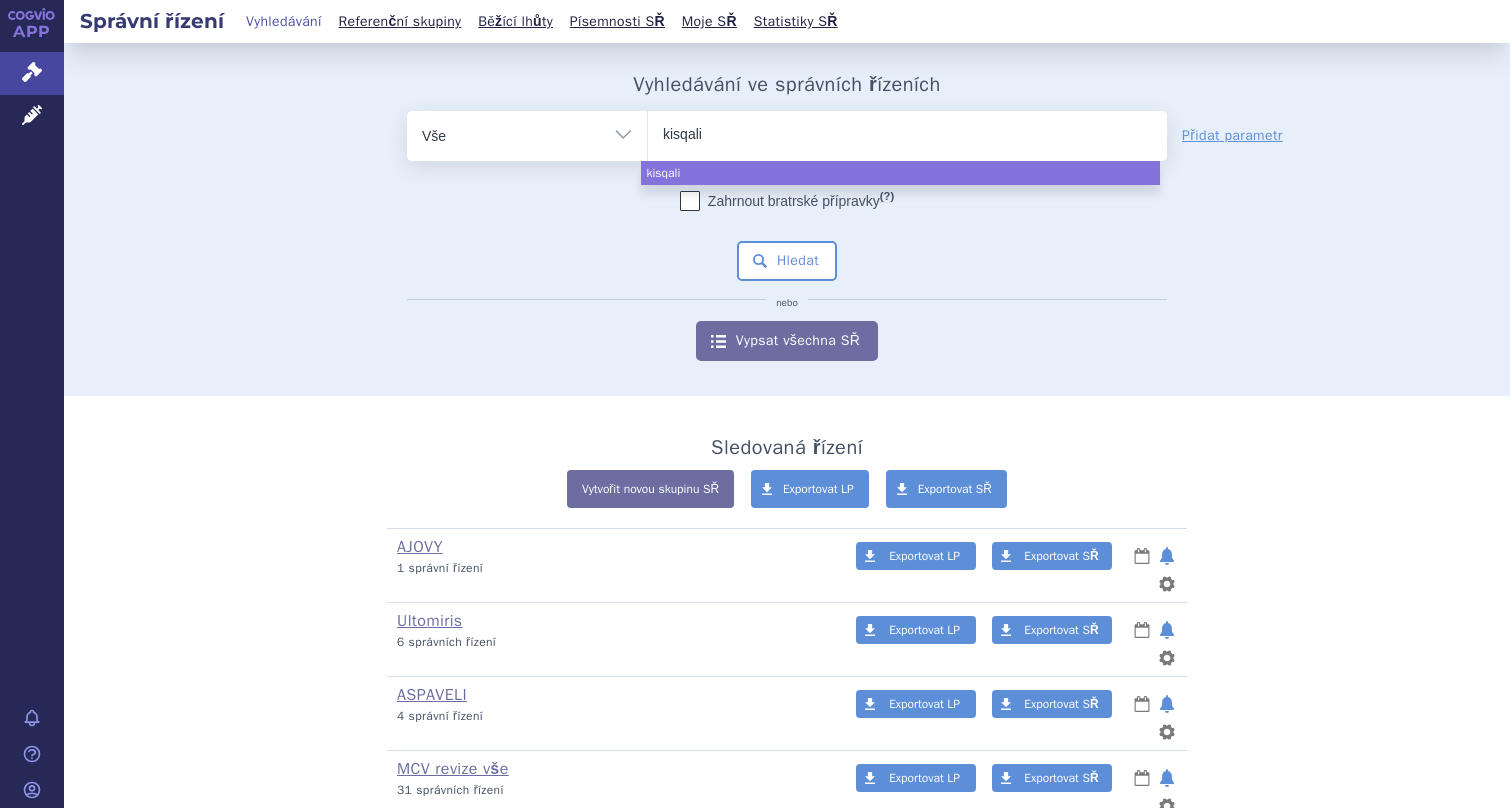 select on "kisqali" 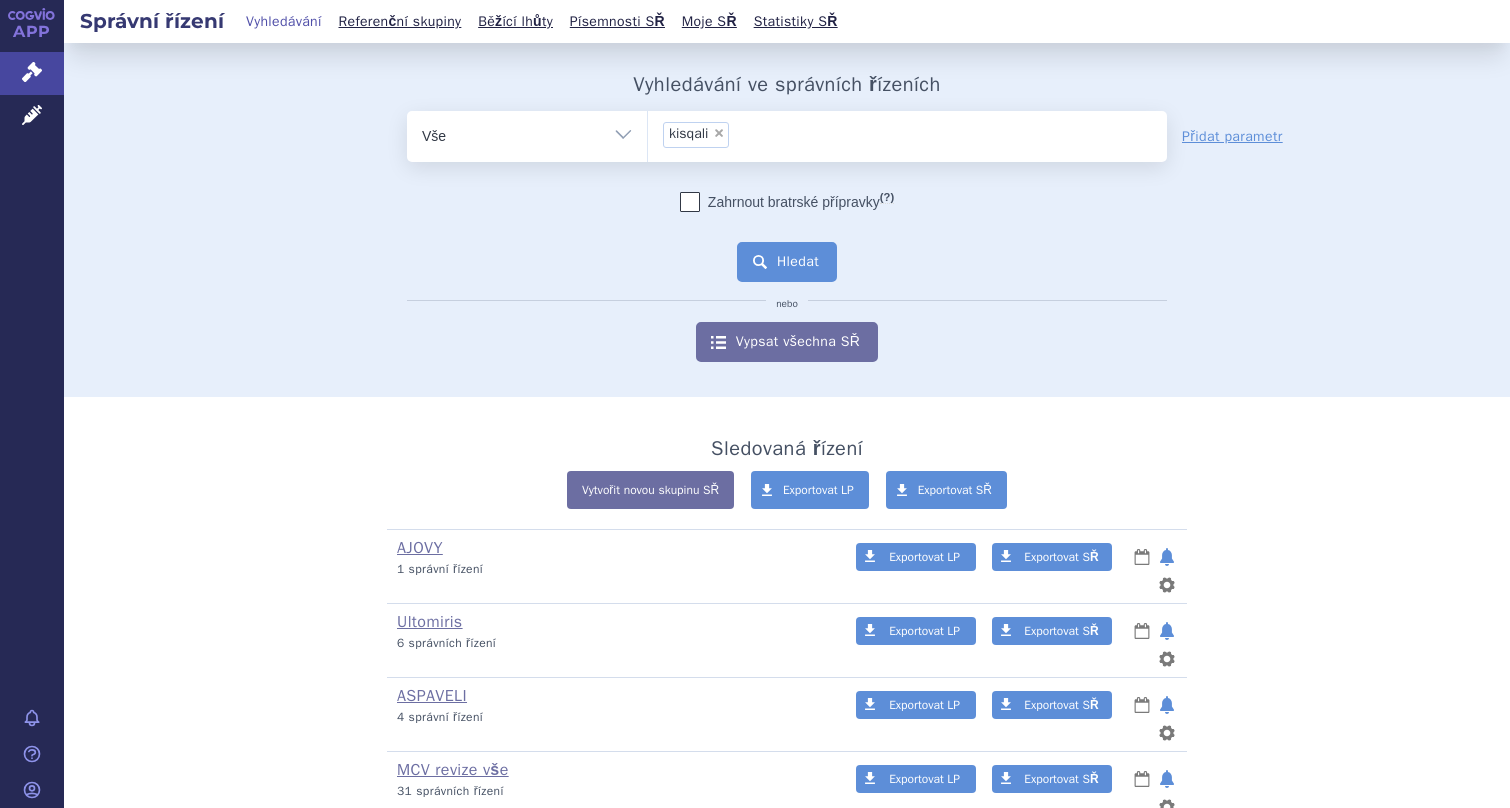 click on "Hledat" at bounding box center (787, 262) 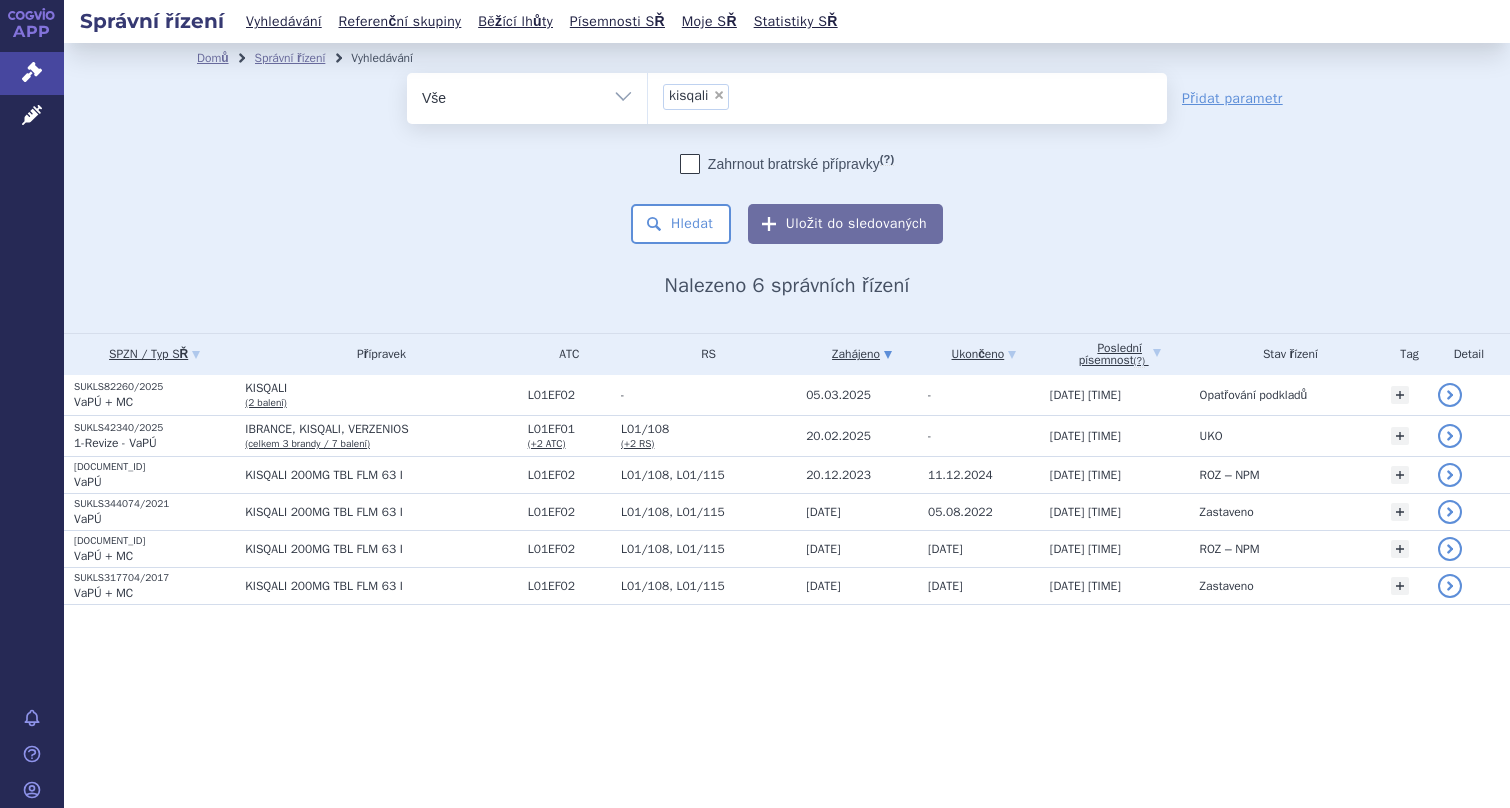 scroll, scrollTop: 0, scrollLeft: 0, axis: both 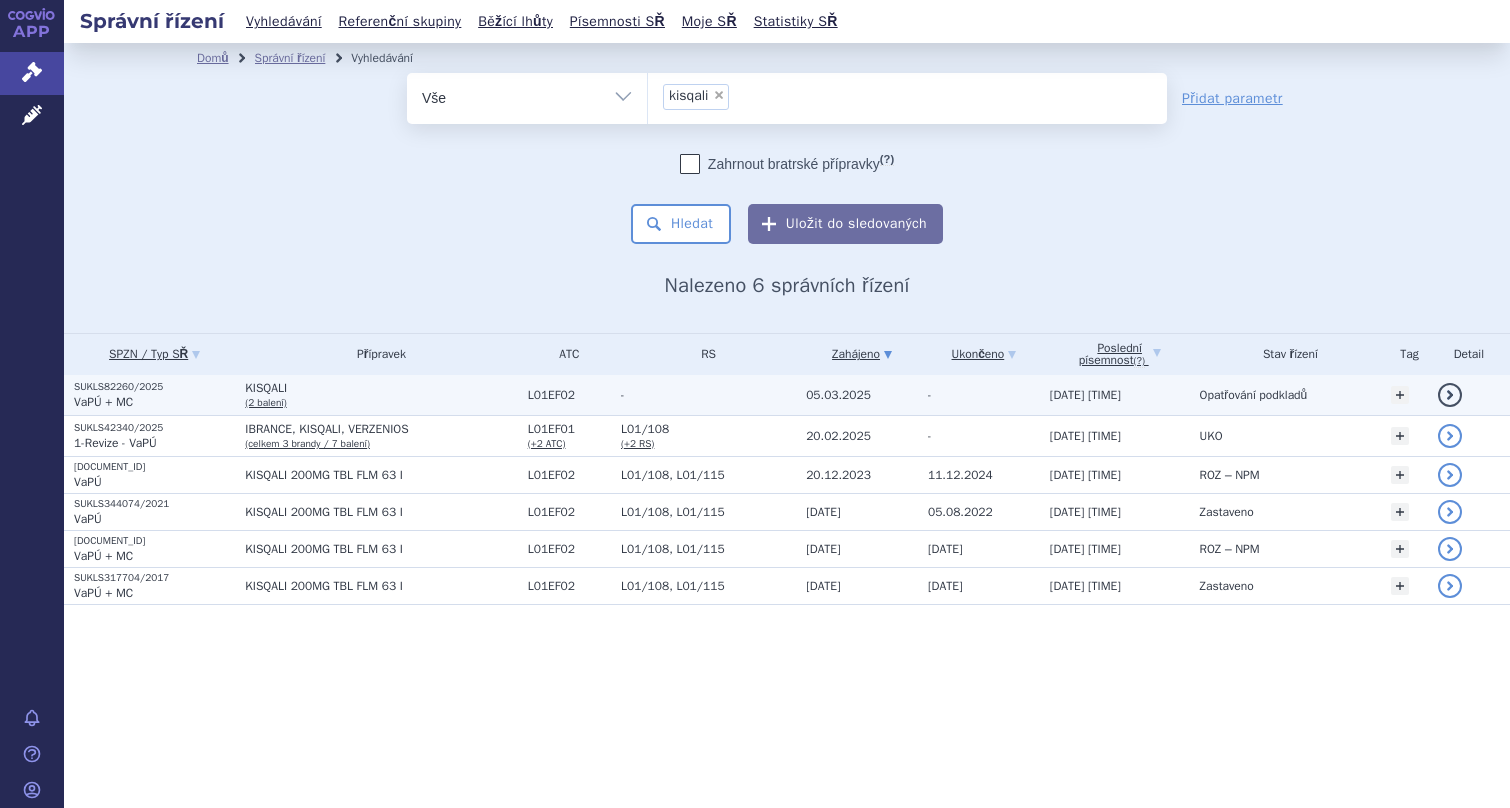click on "VaPÚ + MC" at bounding box center [103, 402] 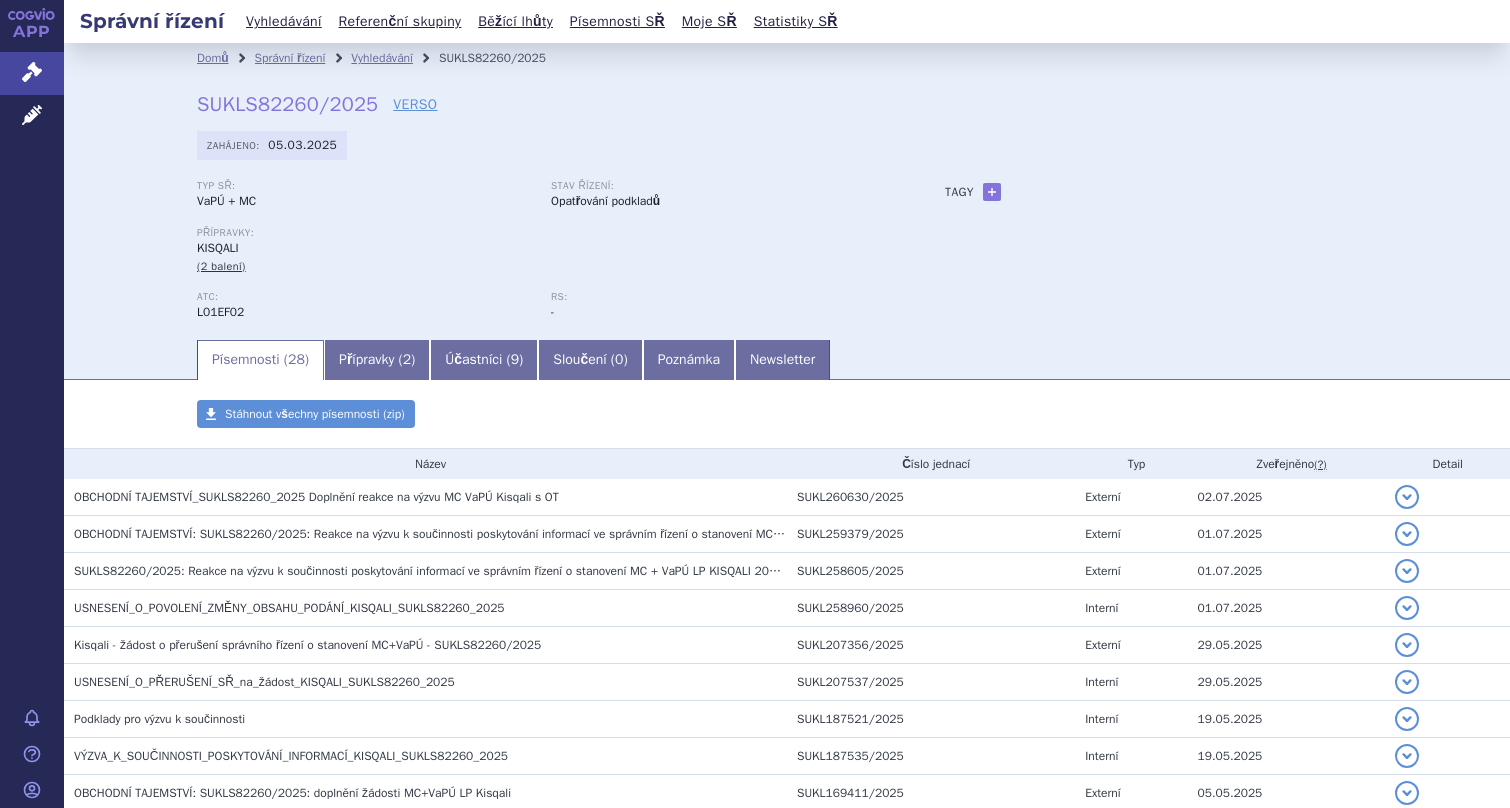 scroll, scrollTop: 0, scrollLeft: 0, axis: both 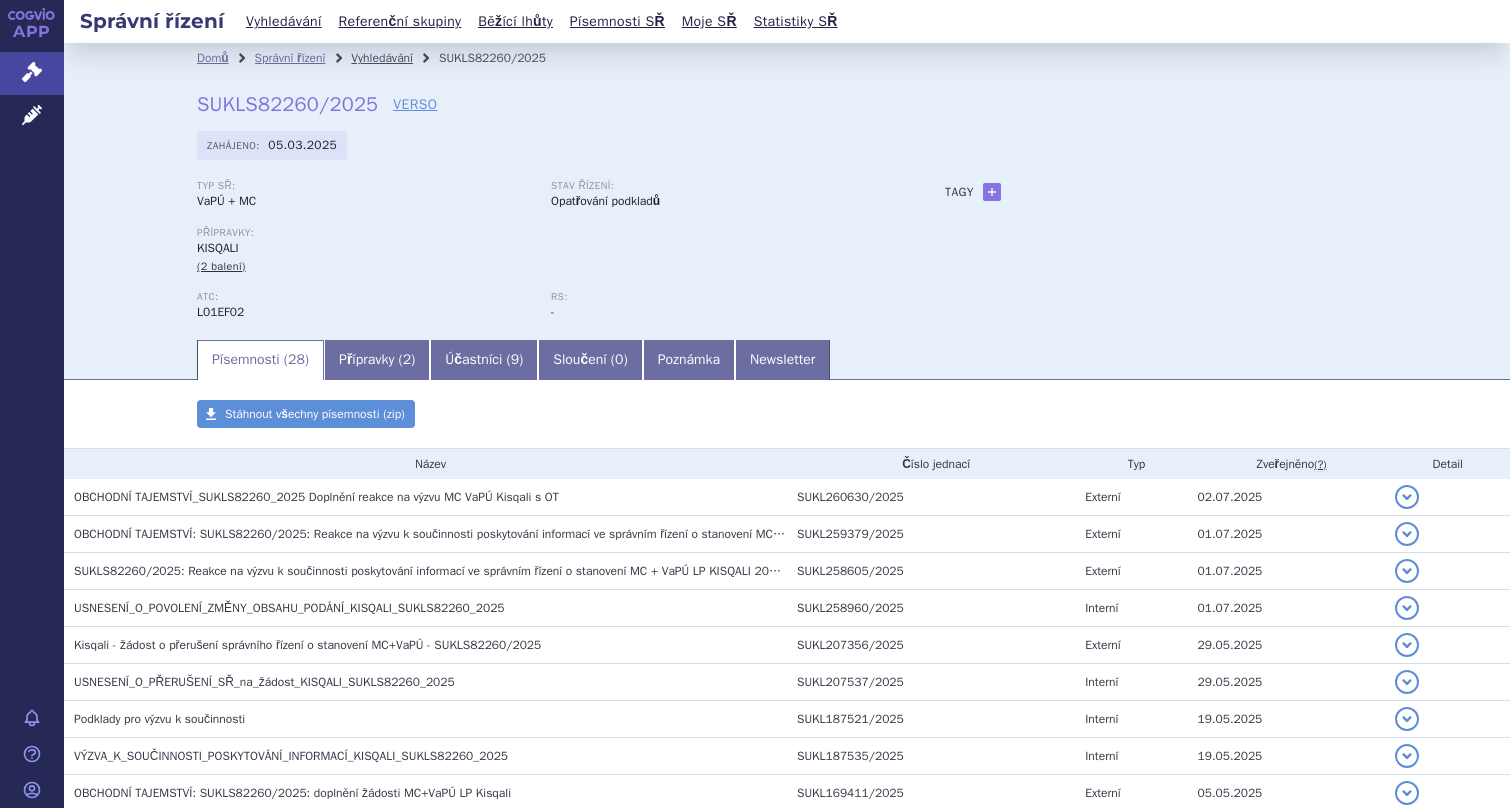 click on "Vyhledávání" at bounding box center (382, 58) 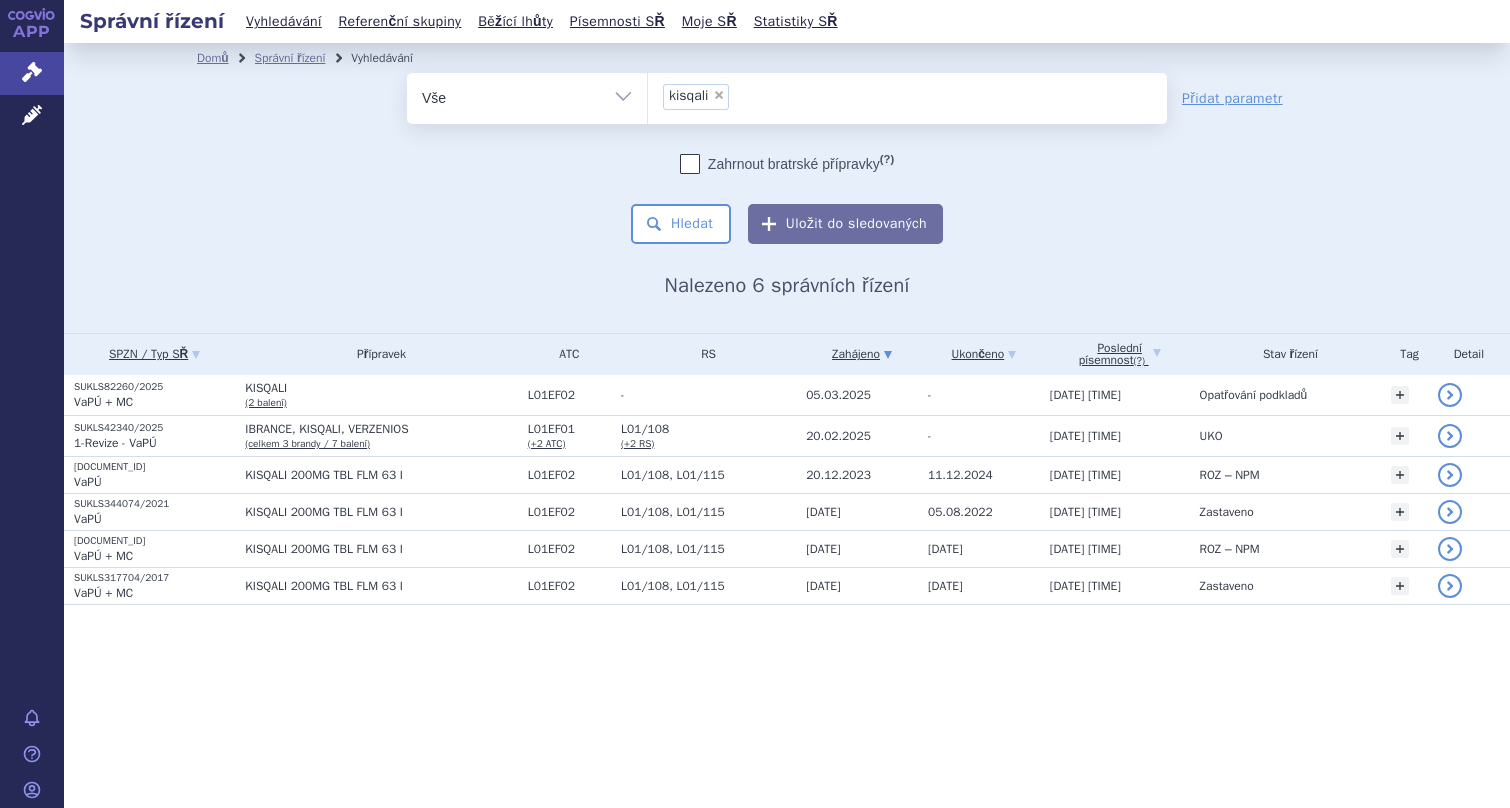 scroll, scrollTop: 0, scrollLeft: 0, axis: both 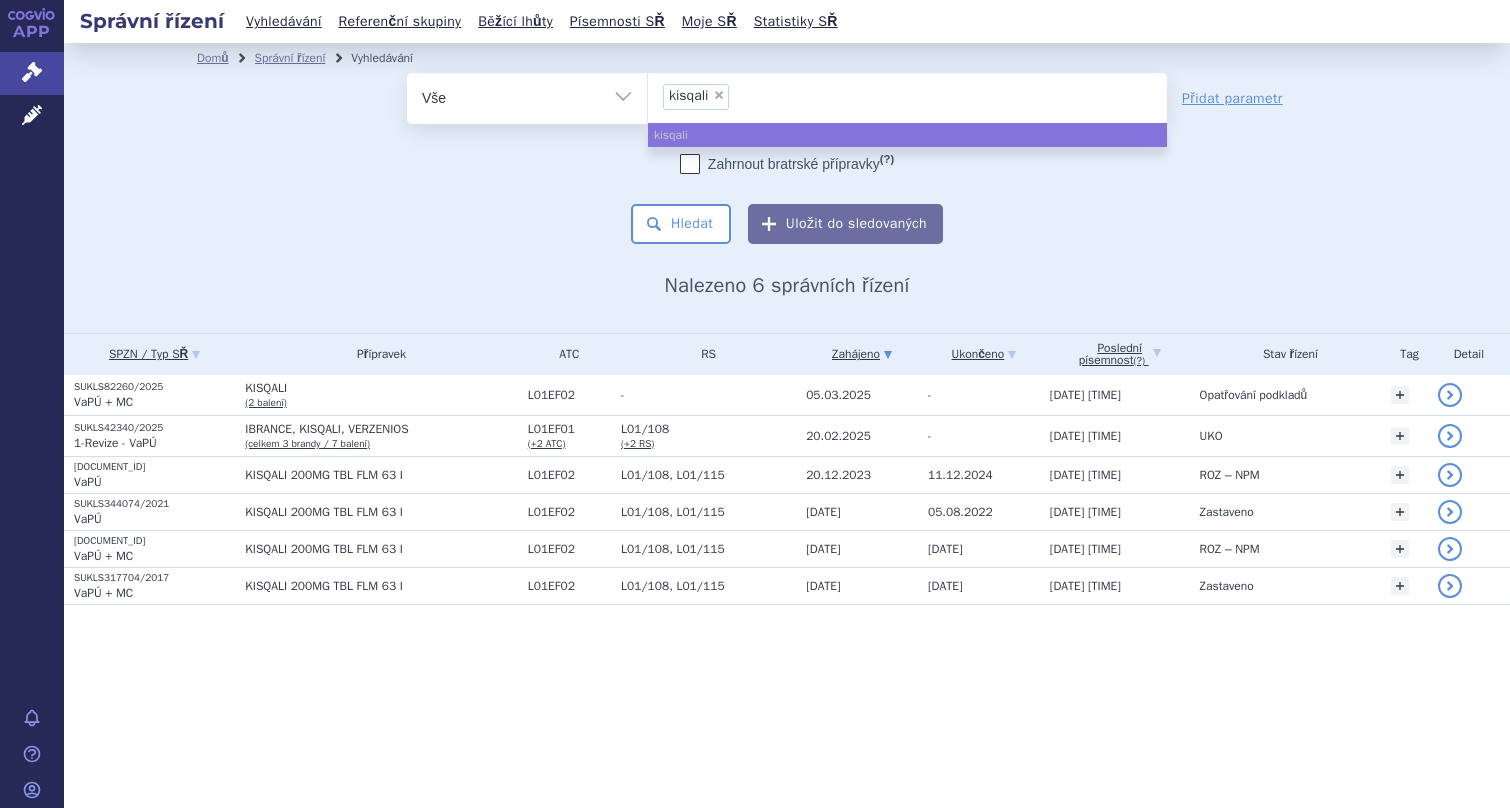 select 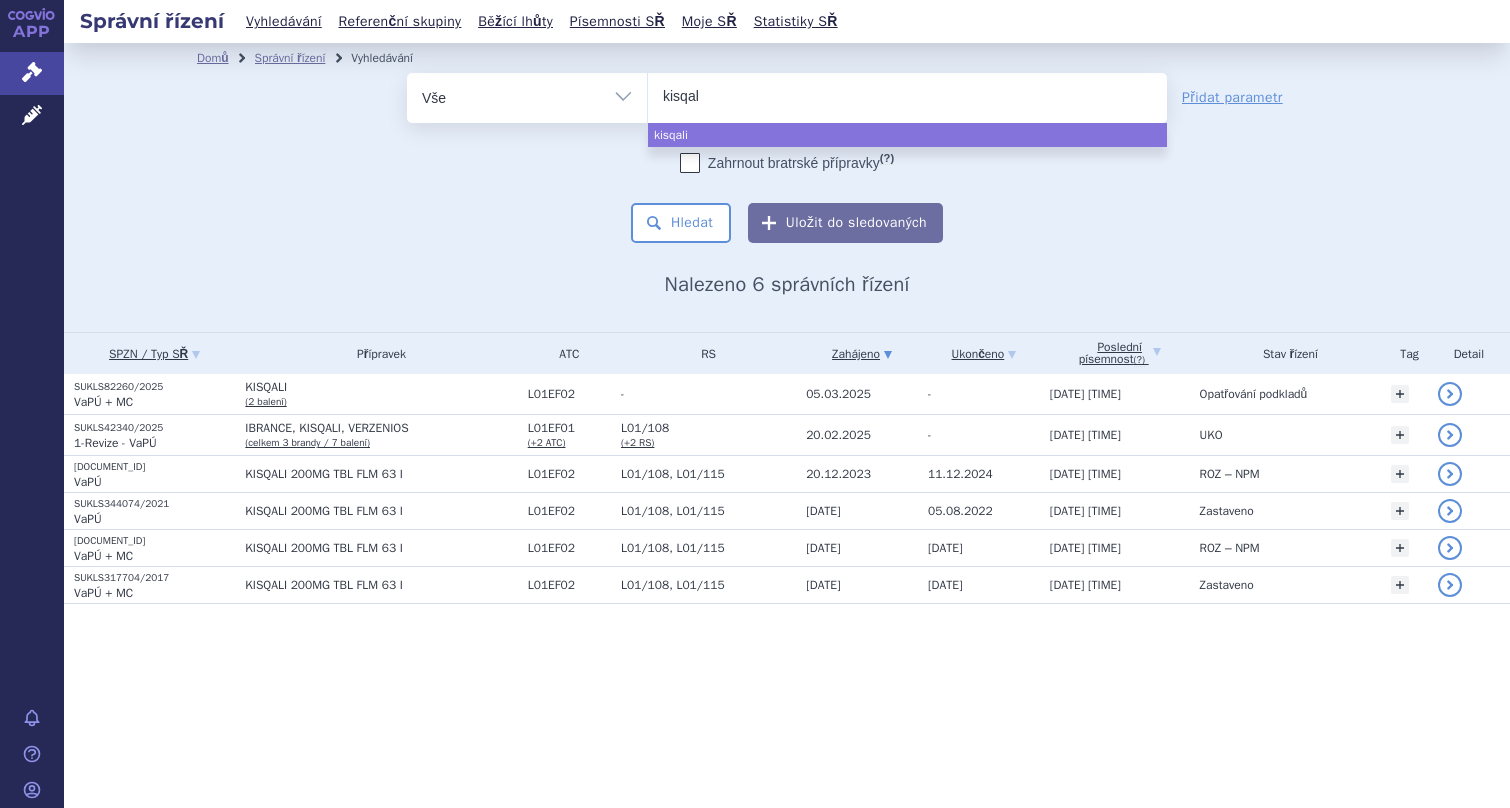 type on "kisqa" 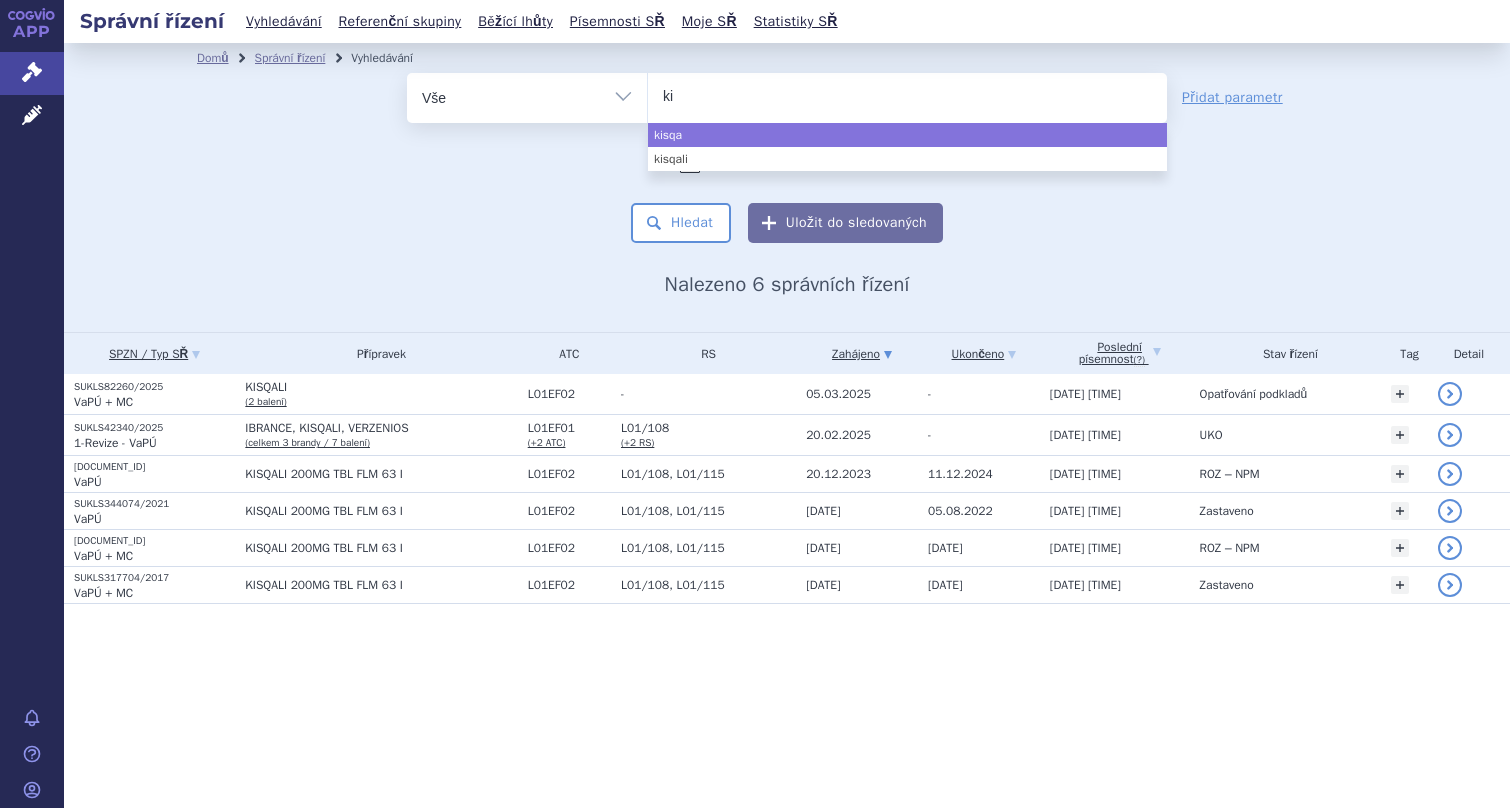 type on "k" 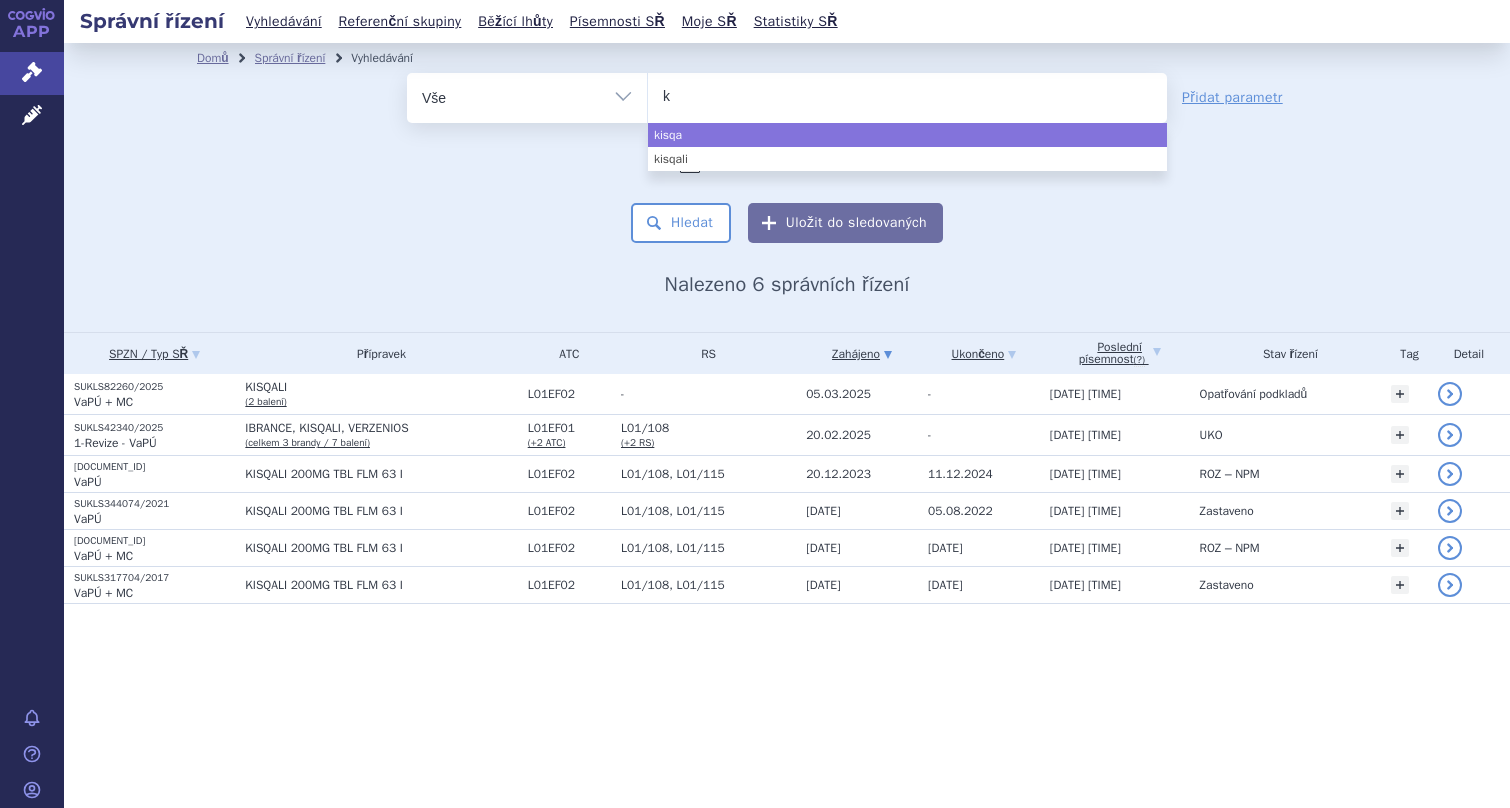 type 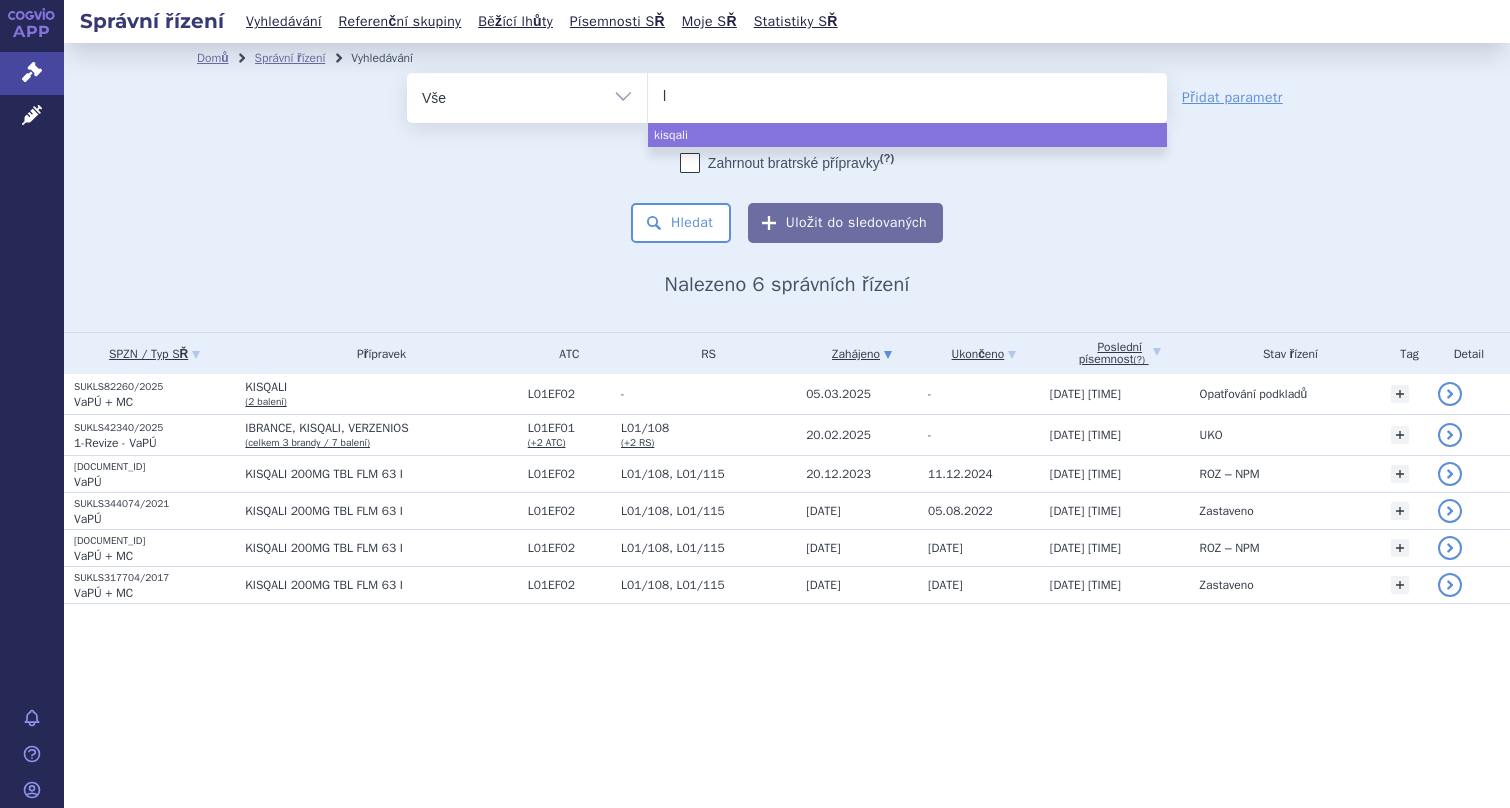 type on "le" 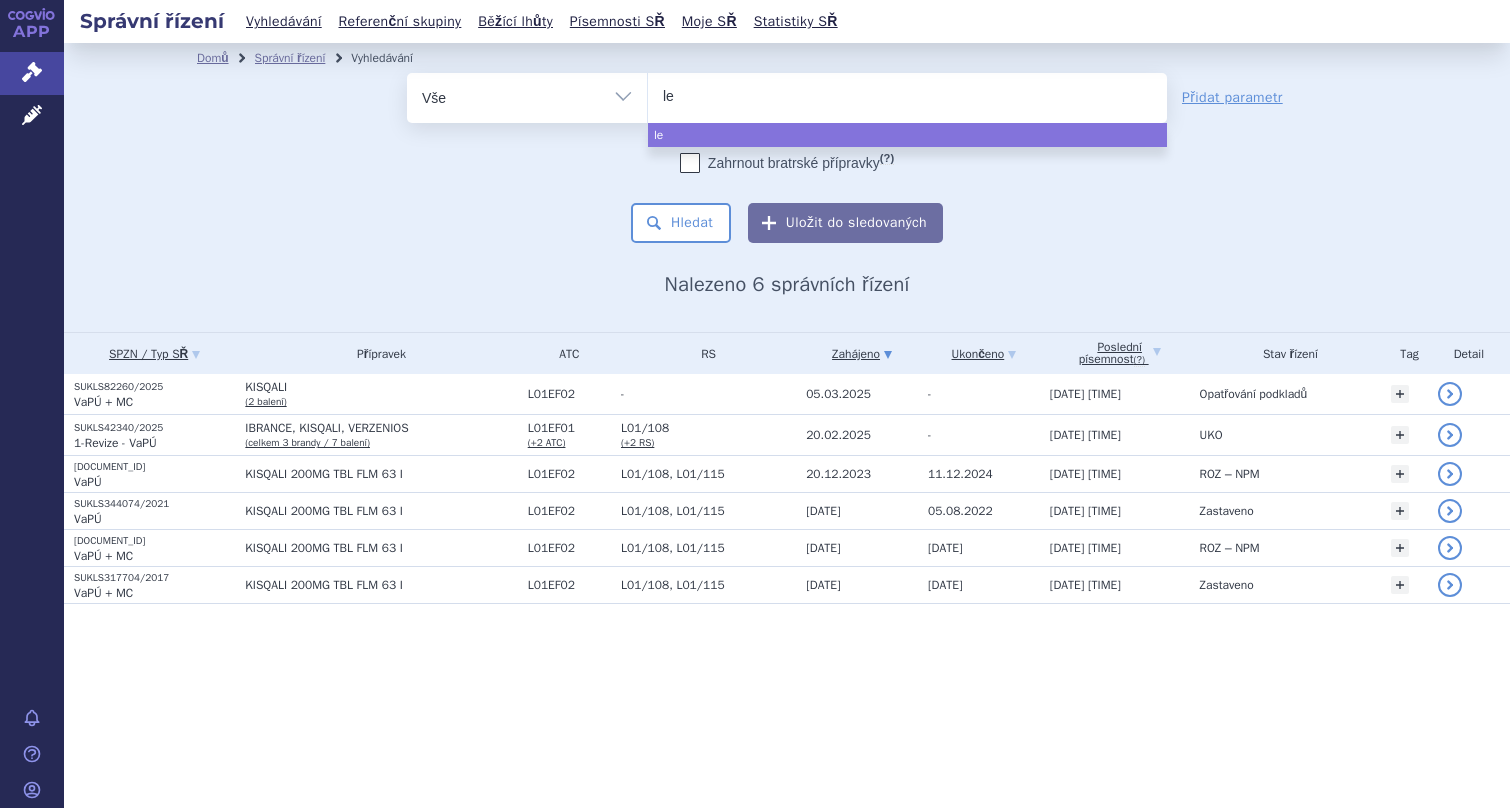 type on "leq" 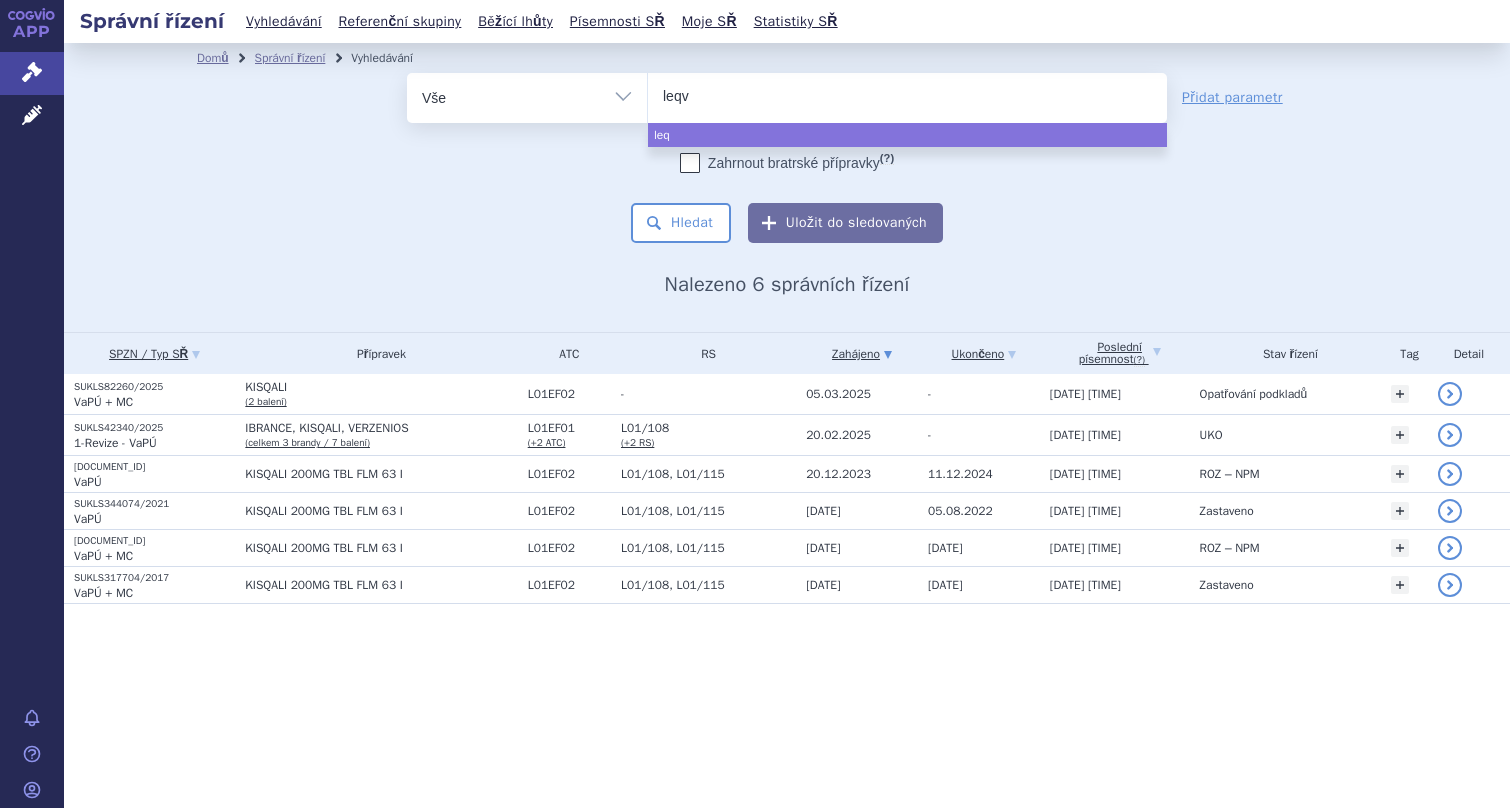 type on "leqvi" 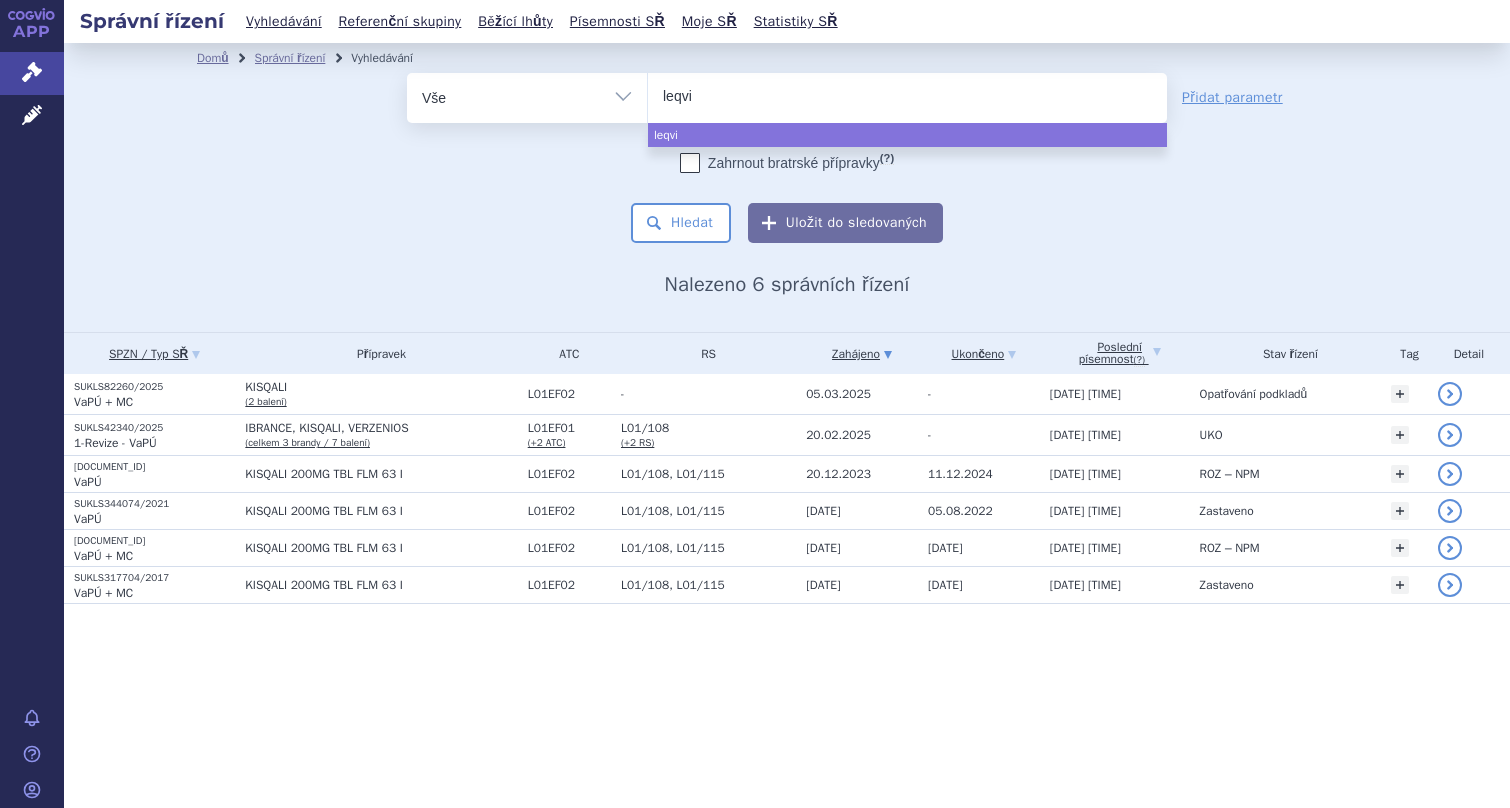 type on "leqvio" 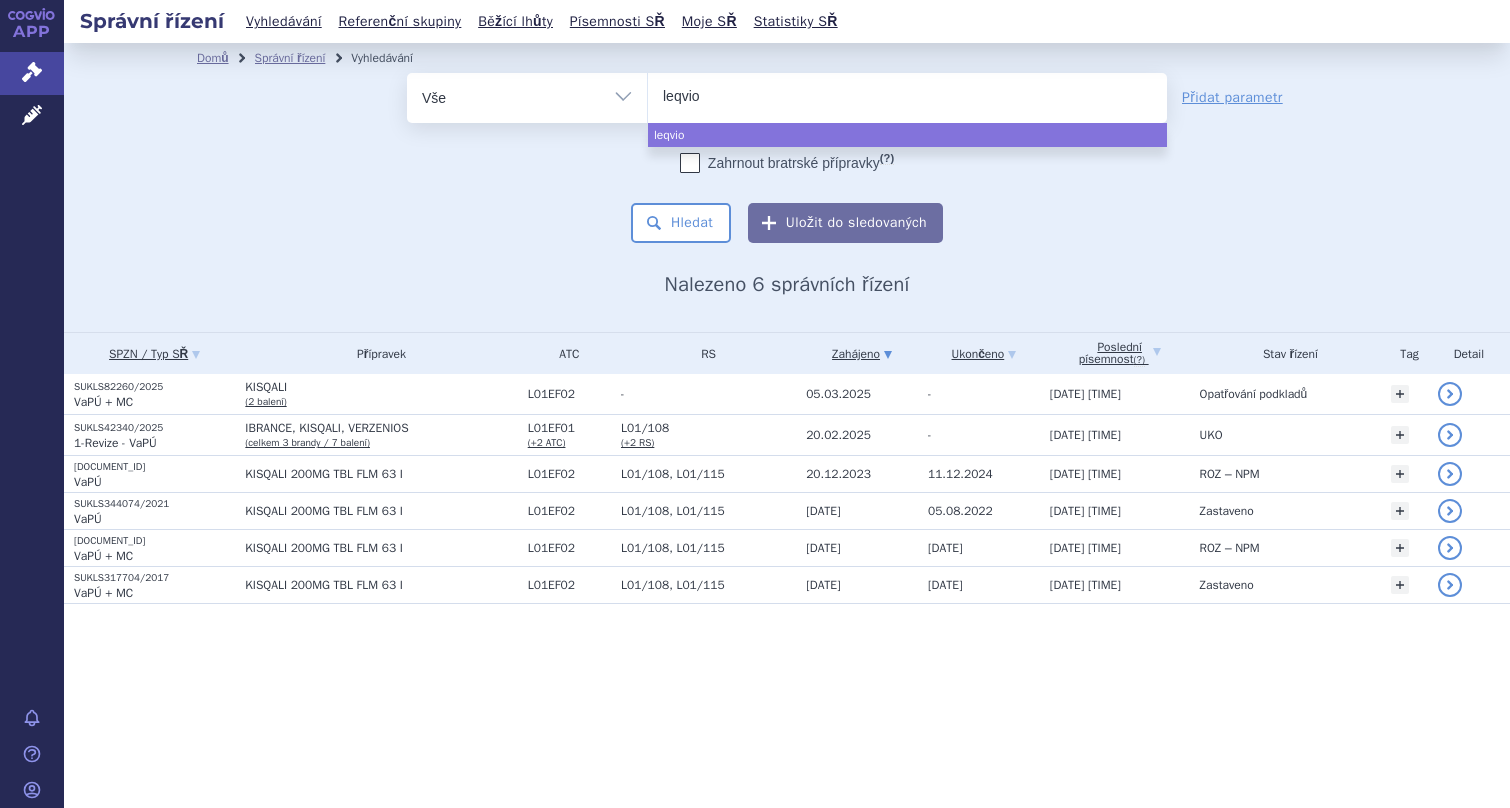 select on "leqvio" 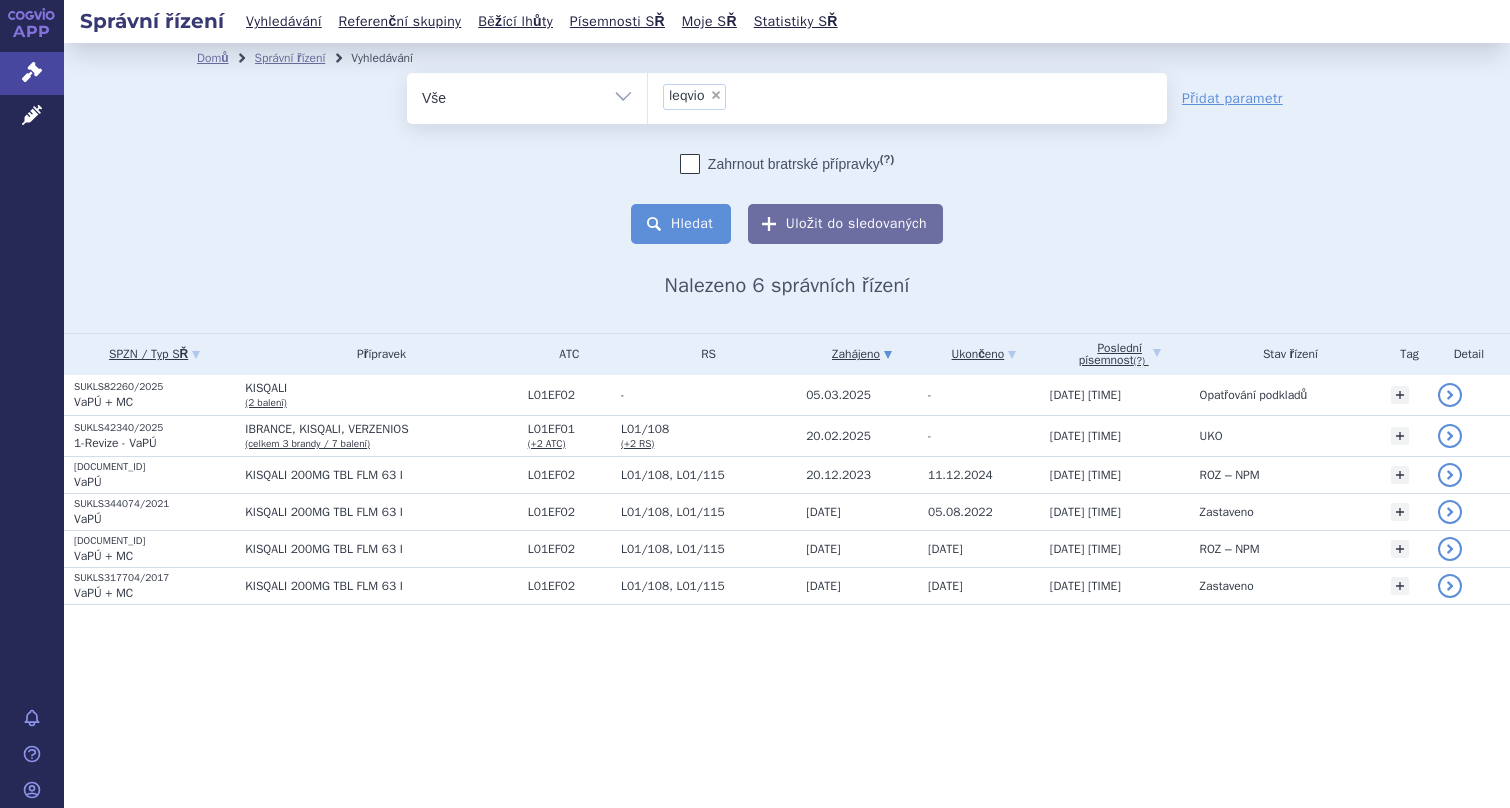 click on "Hledat" at bounding box center [681, 224] 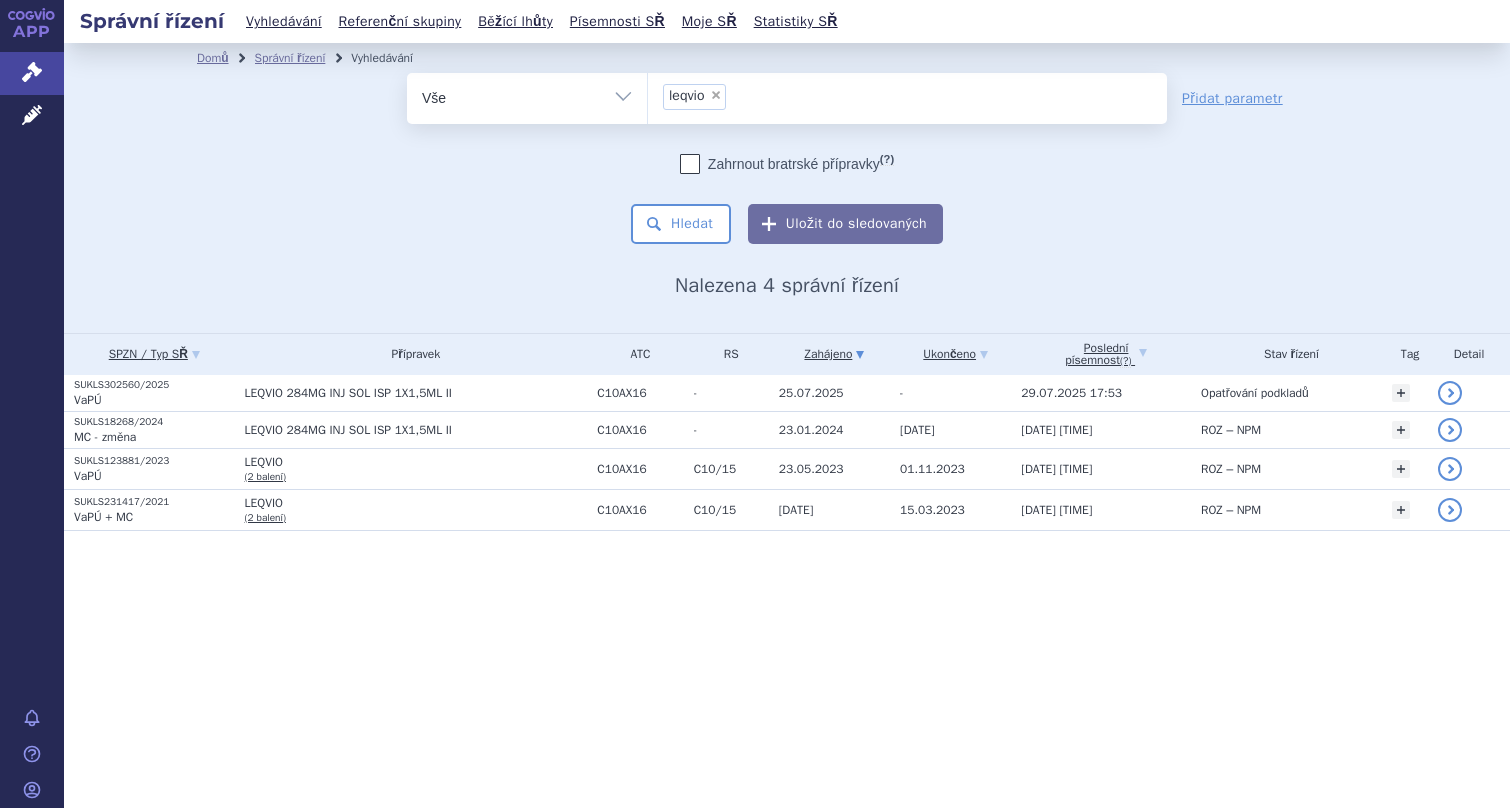 scroll, scrollTop: 0, scrollLeft: 0, axis: both 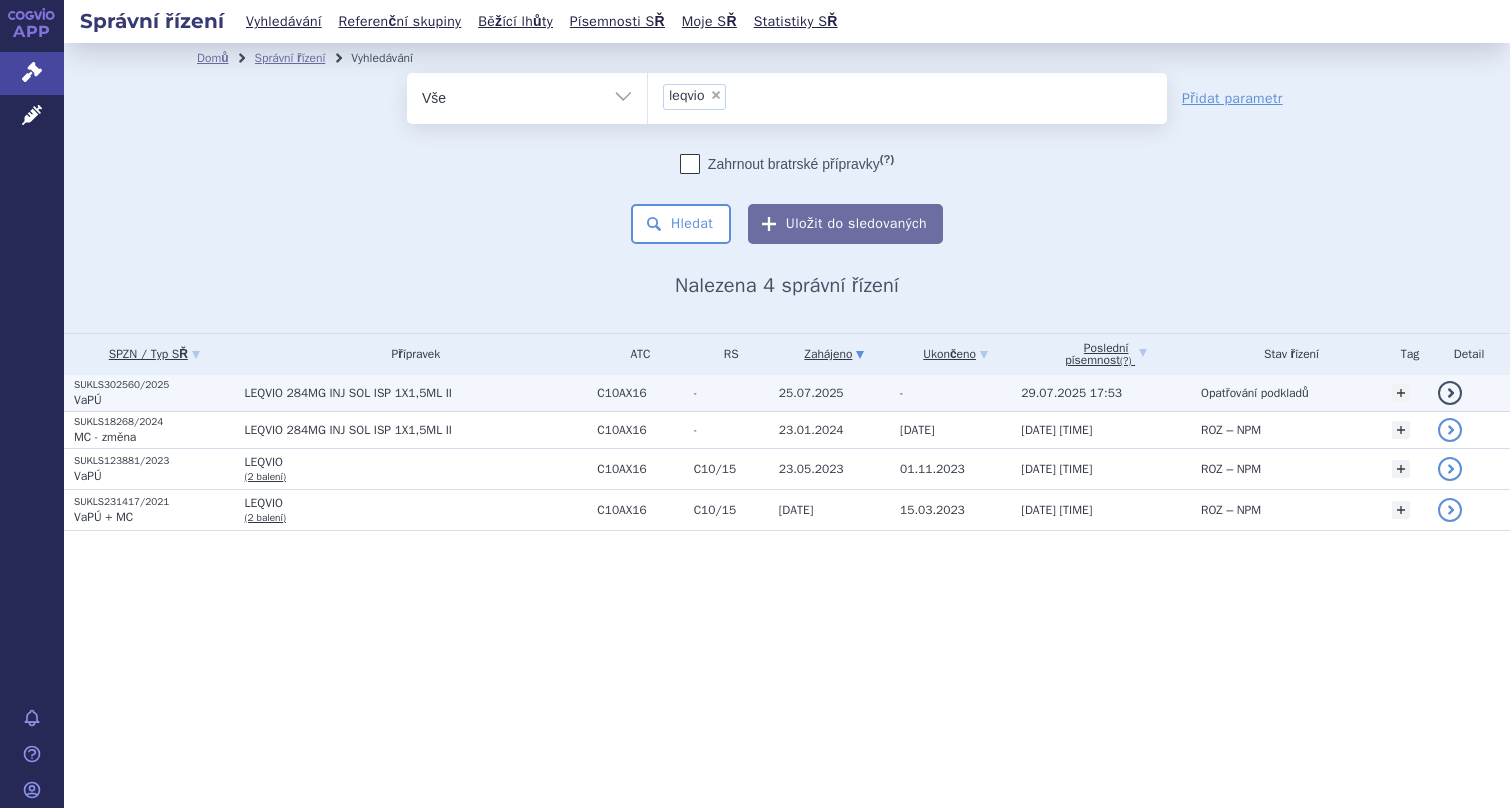 click on "LEQVIO 284MG INJ SOL ISP 1X1,5ML II" at bounding box center [416, 393] 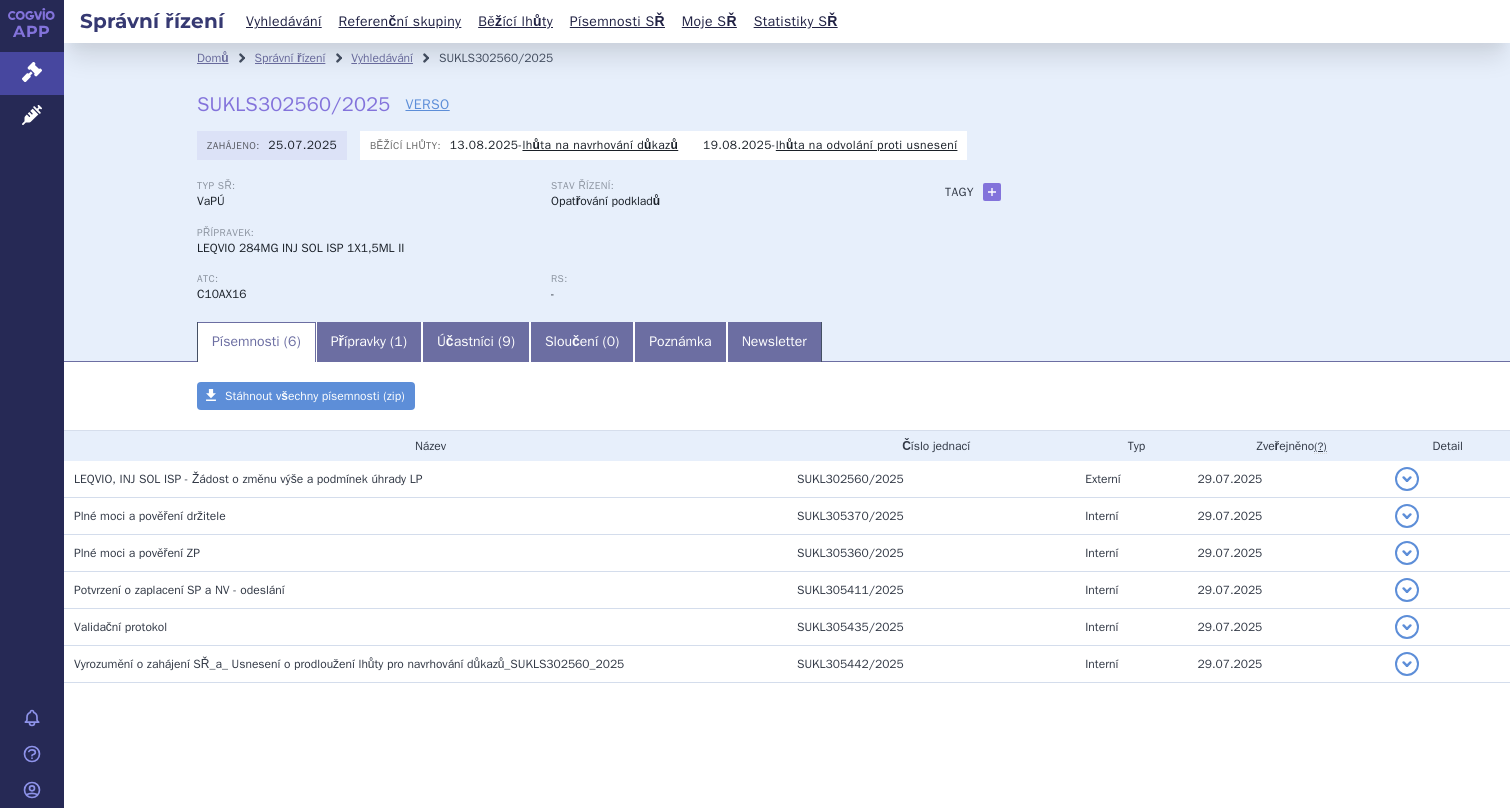 scroll, scrollTop: 0, scrollLeft: 0, axis: both 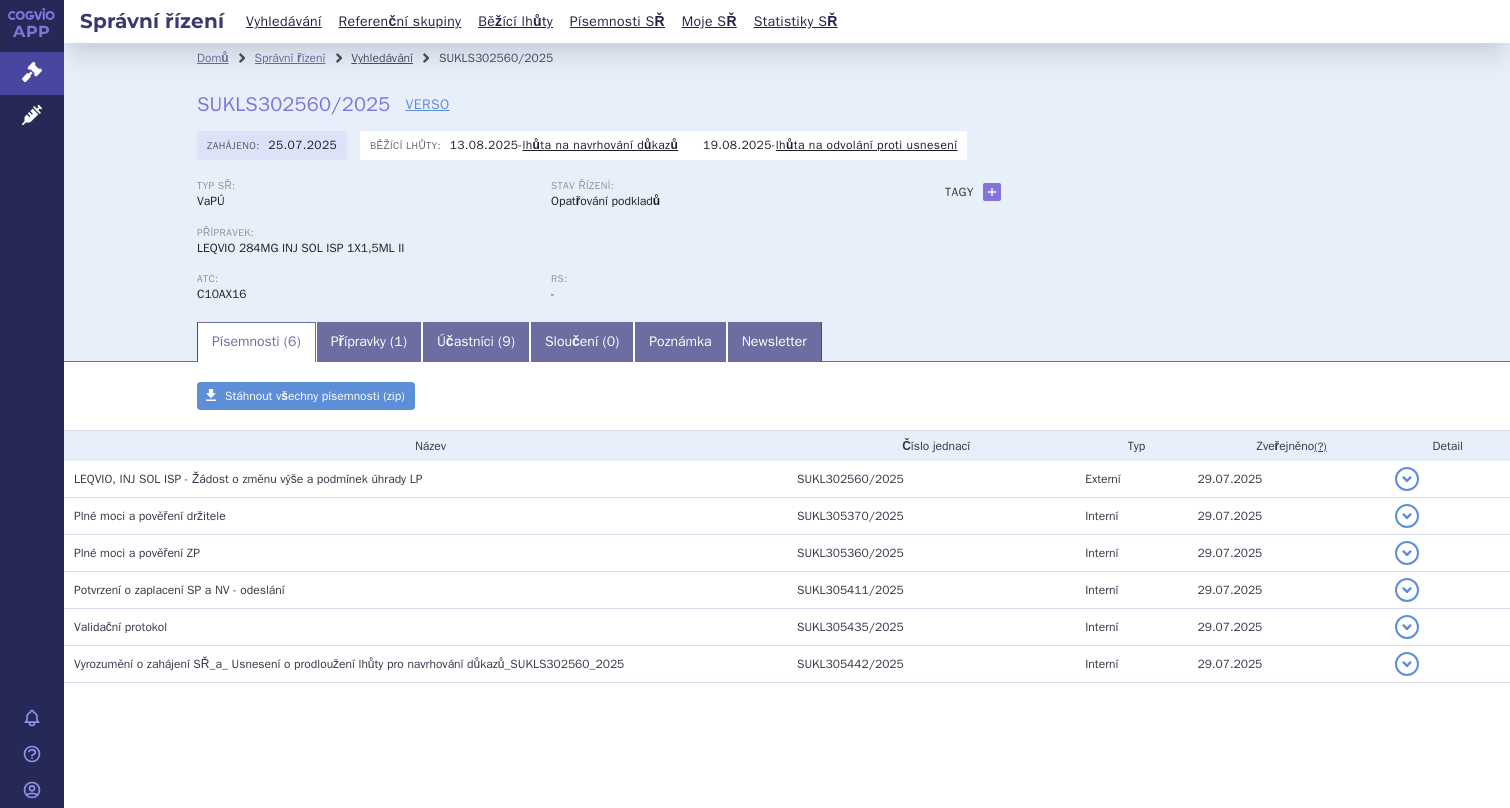 click on "Vyhledávání" at bounding box center (382, 58) 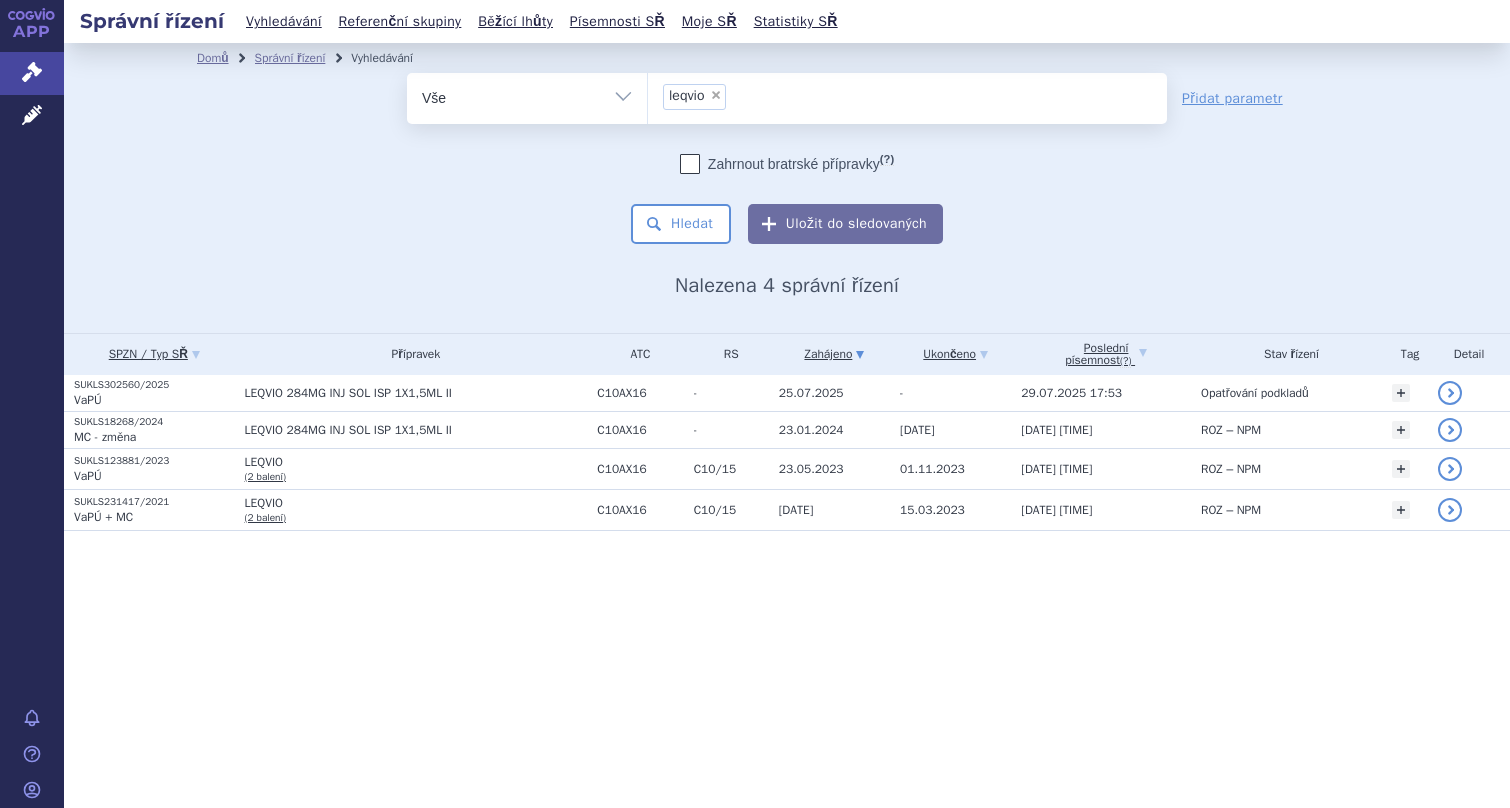 scroll, scrollTop: 0, scrollLeft: 0, axis: both 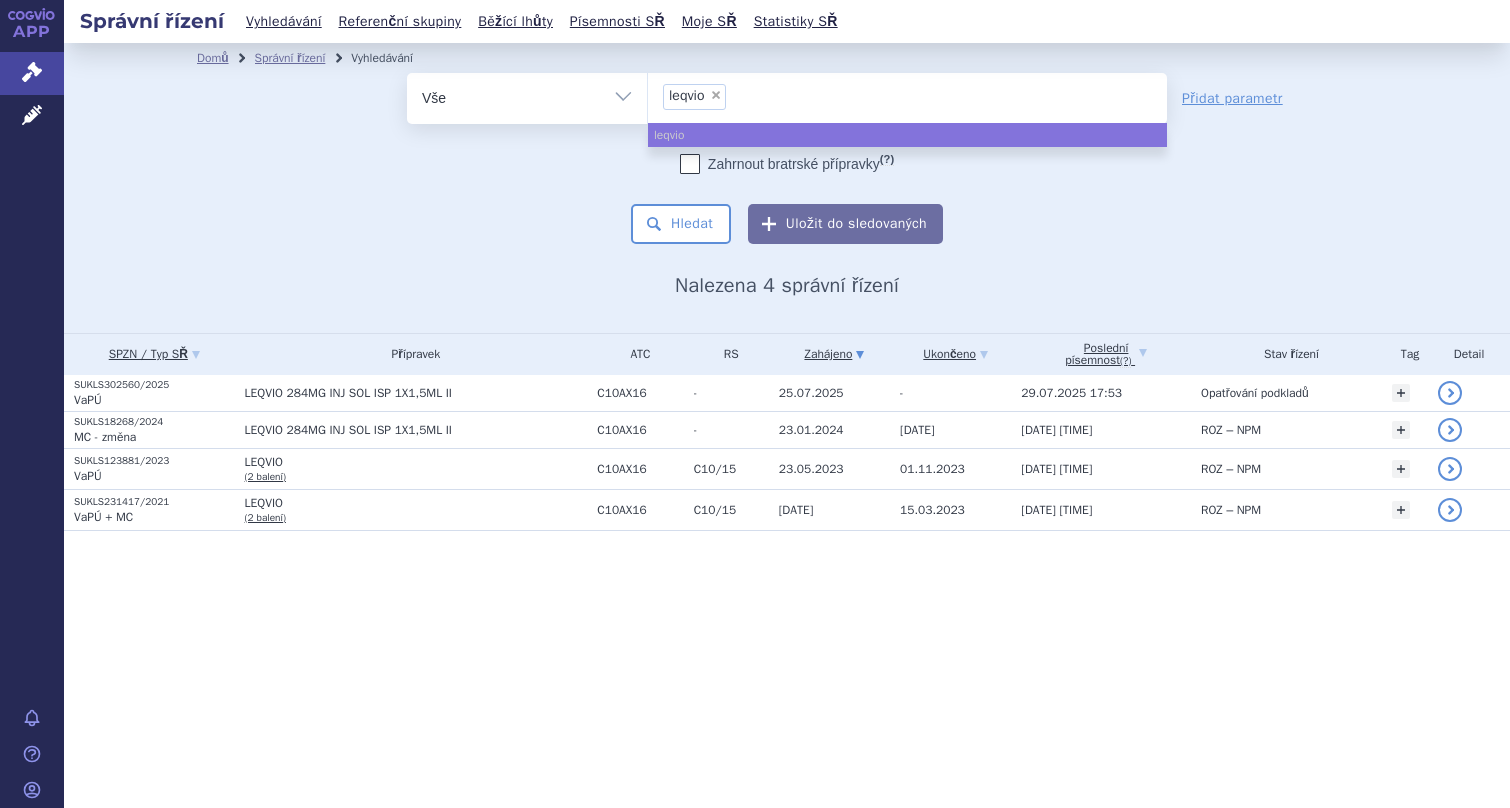 select 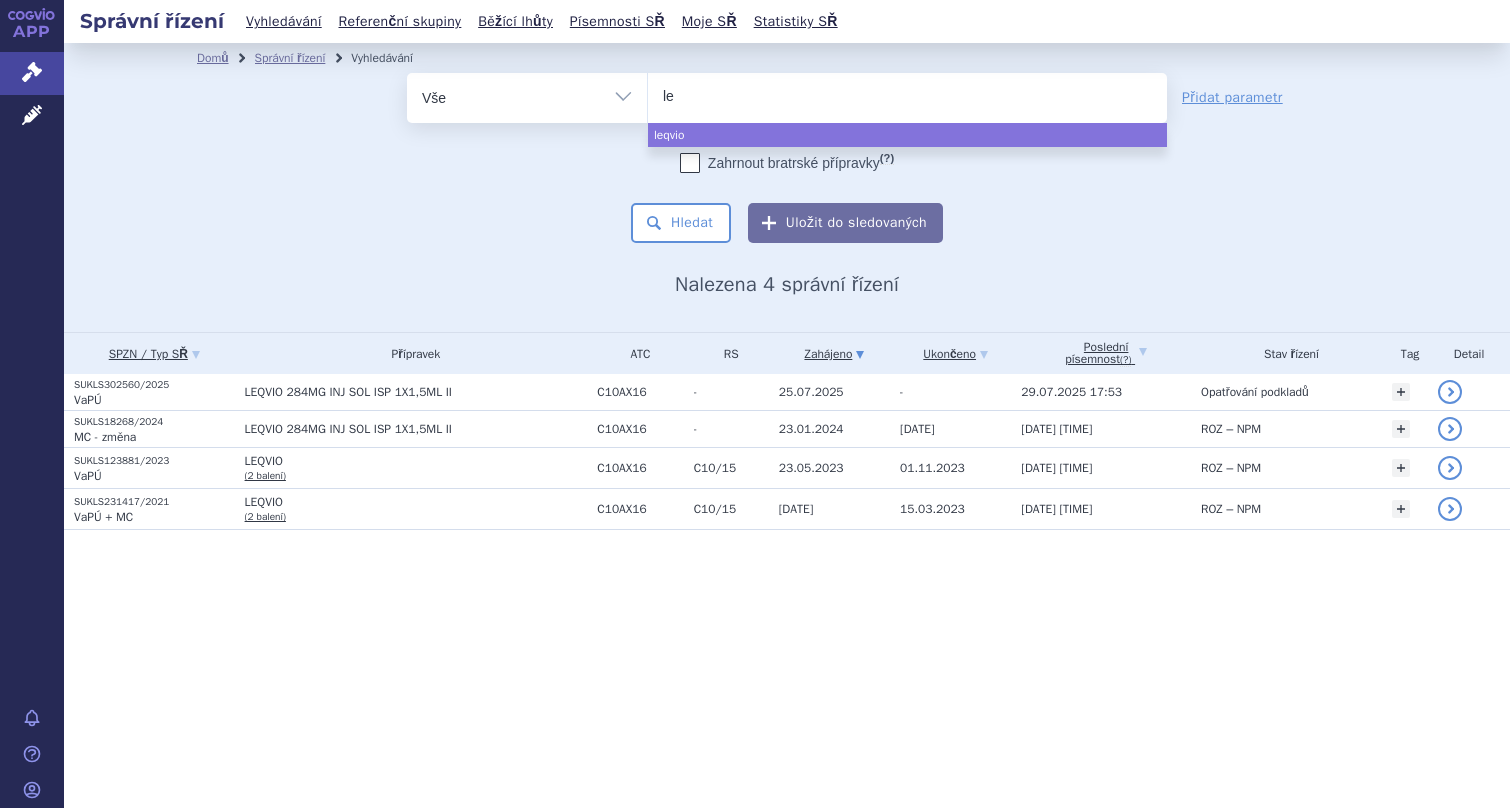 type on "l" 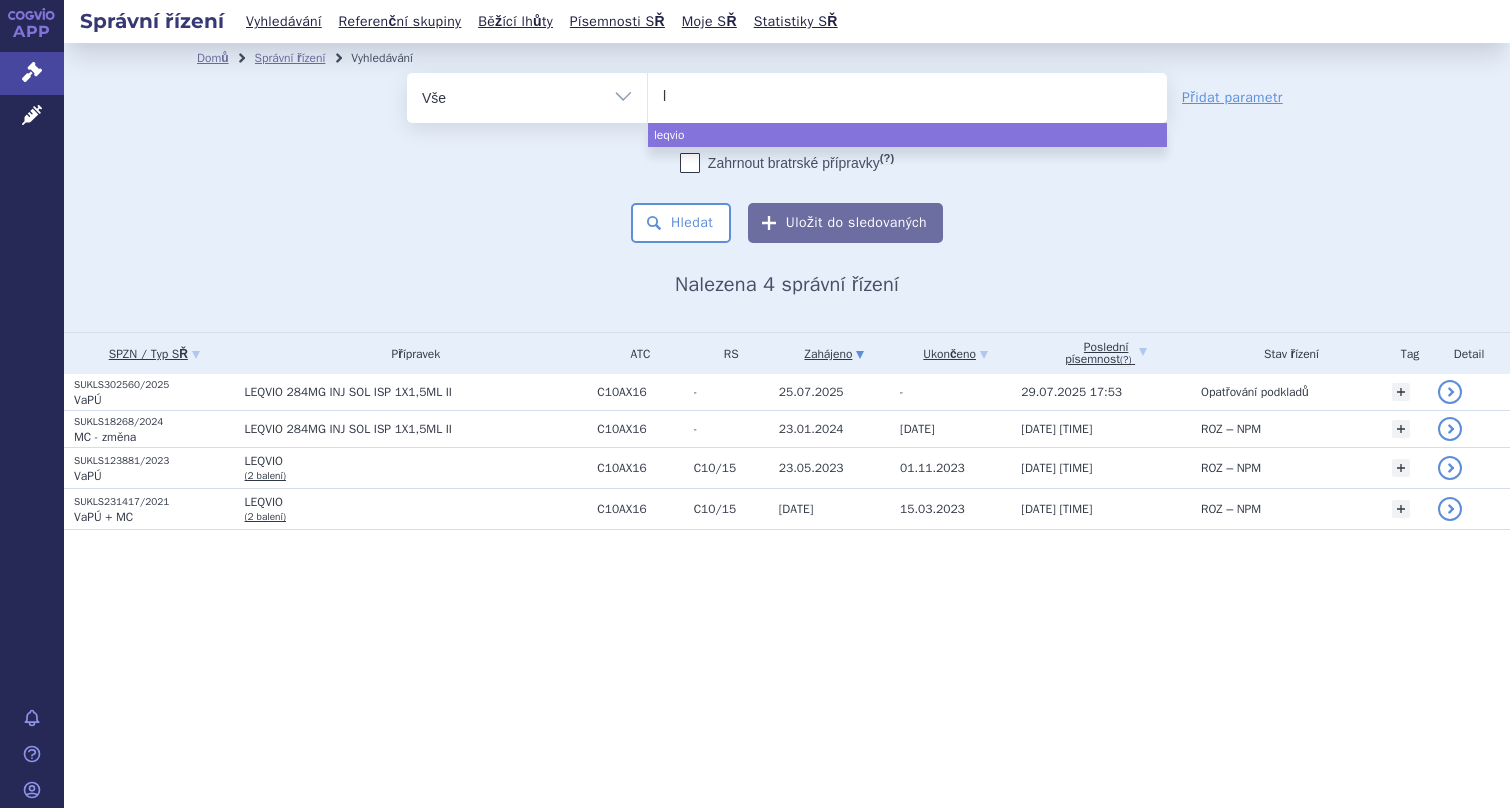type 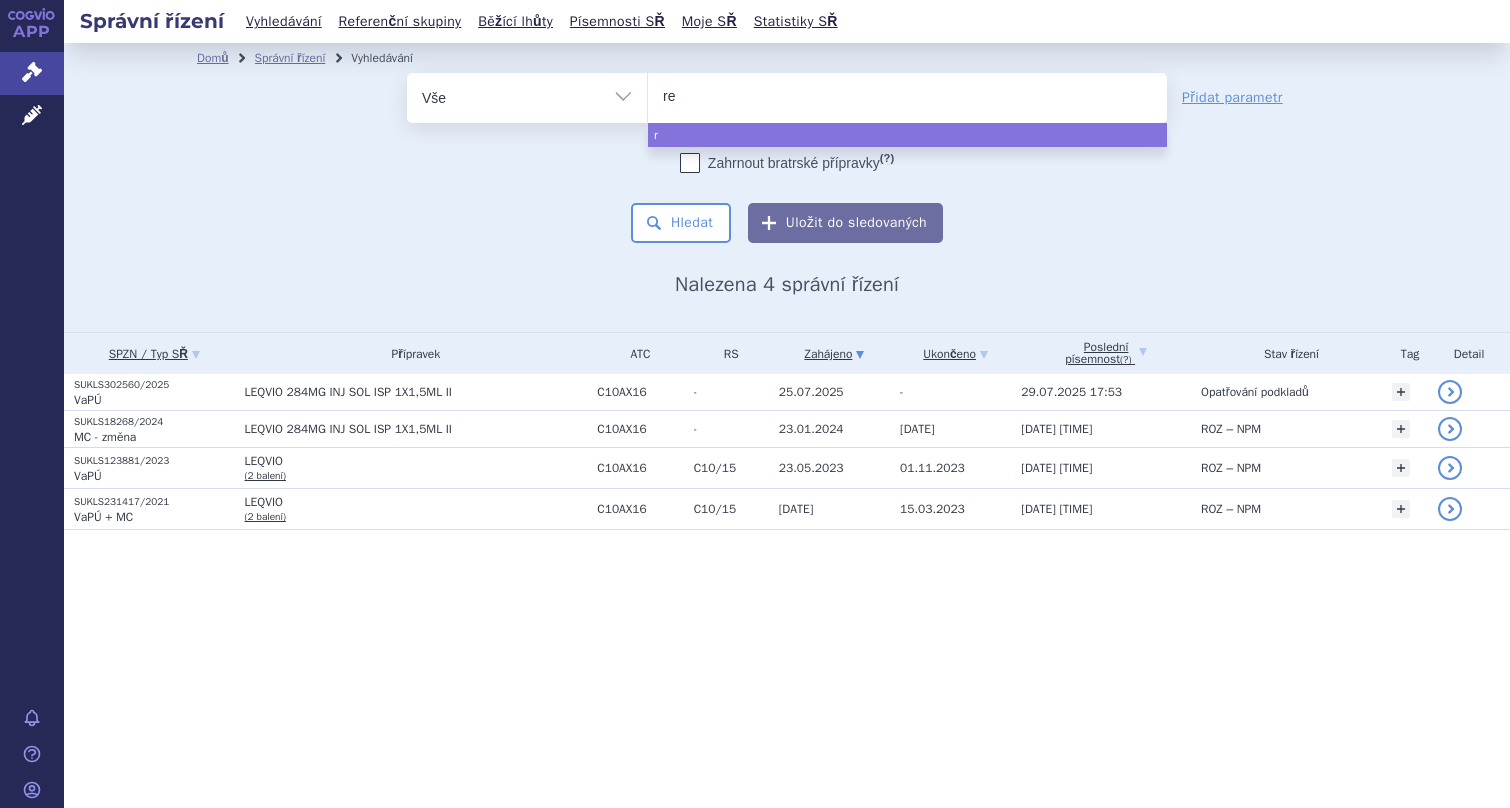 type on "rep" 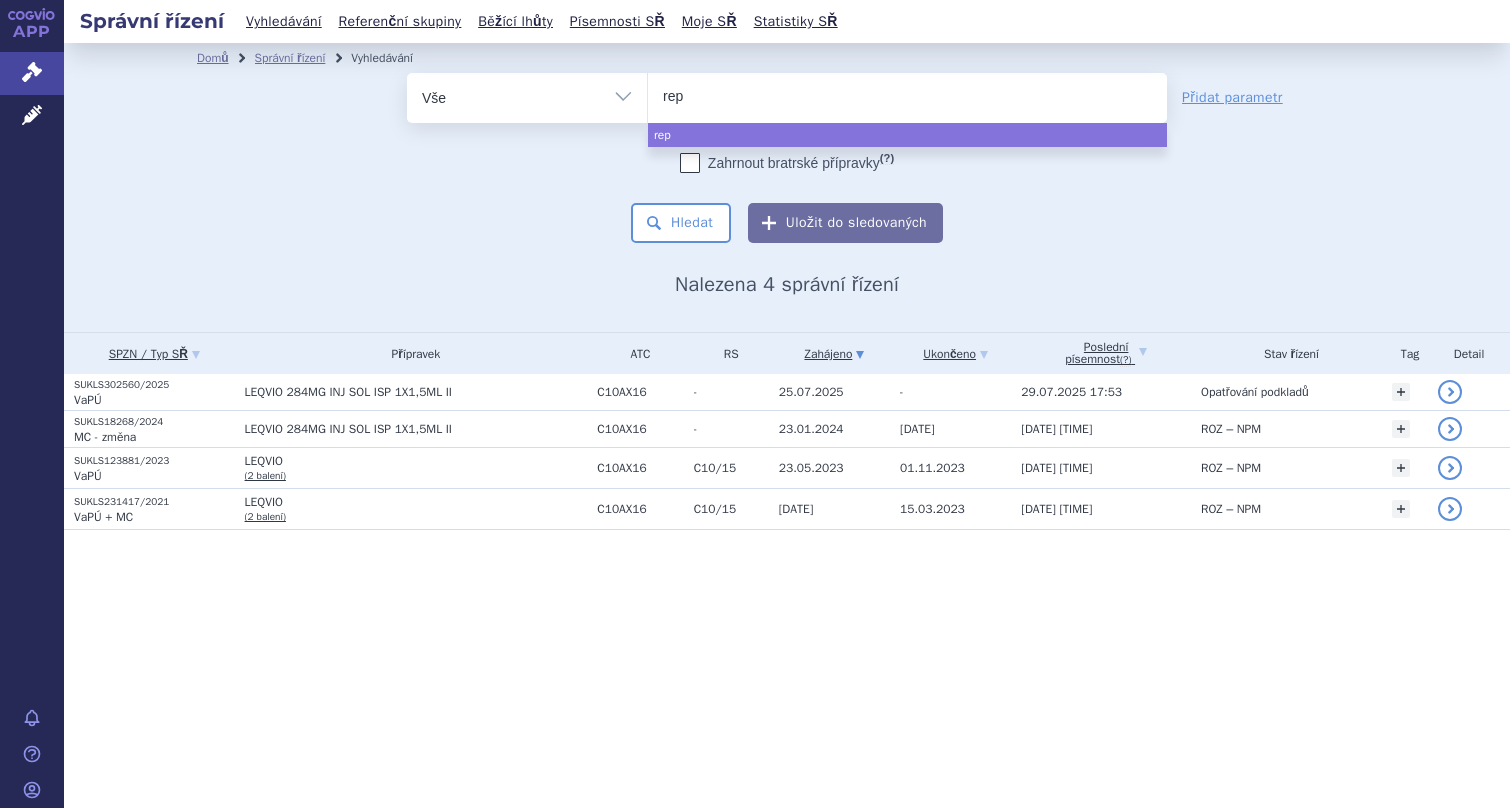type on "repa" 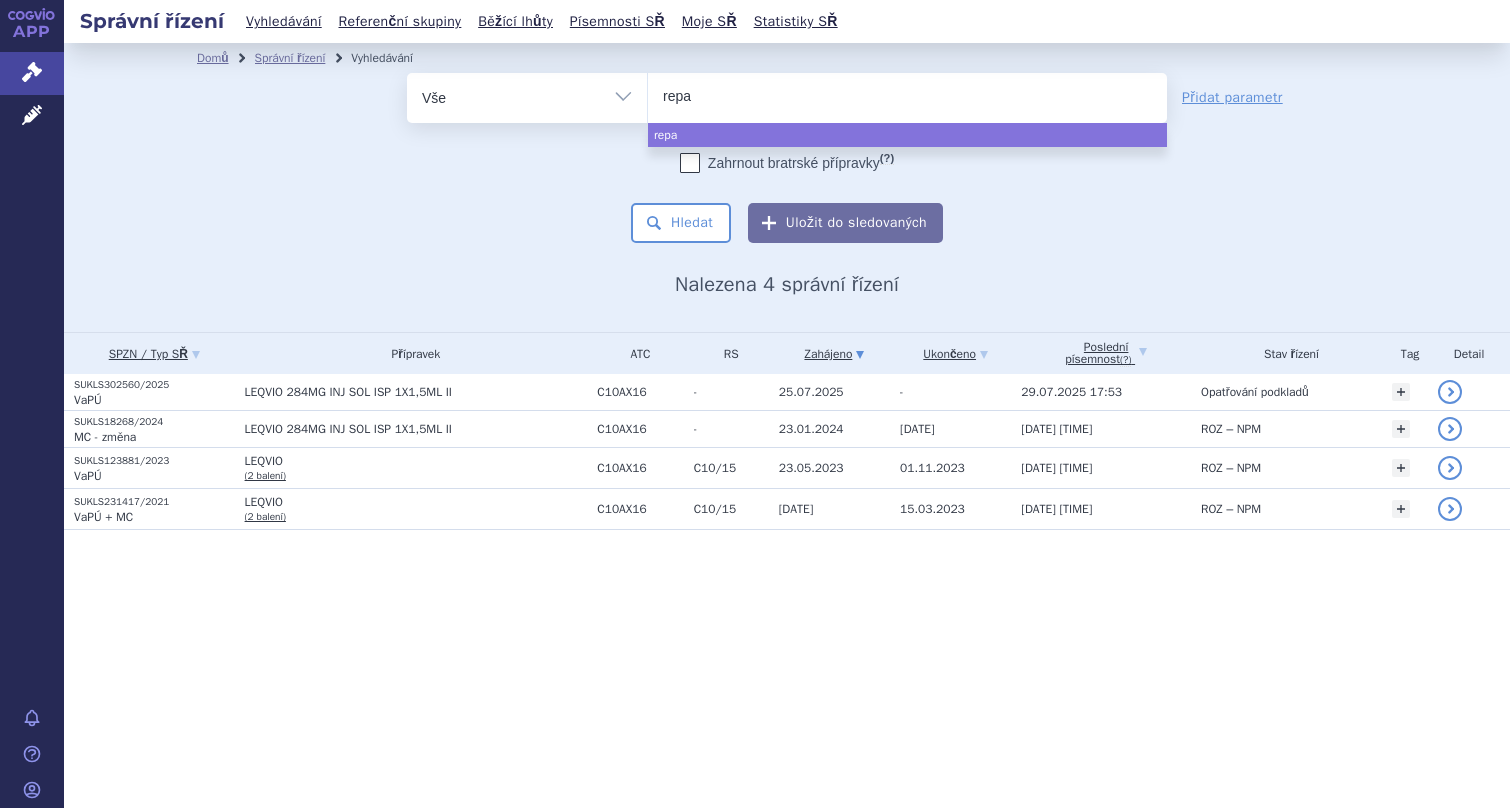 type on "repat" 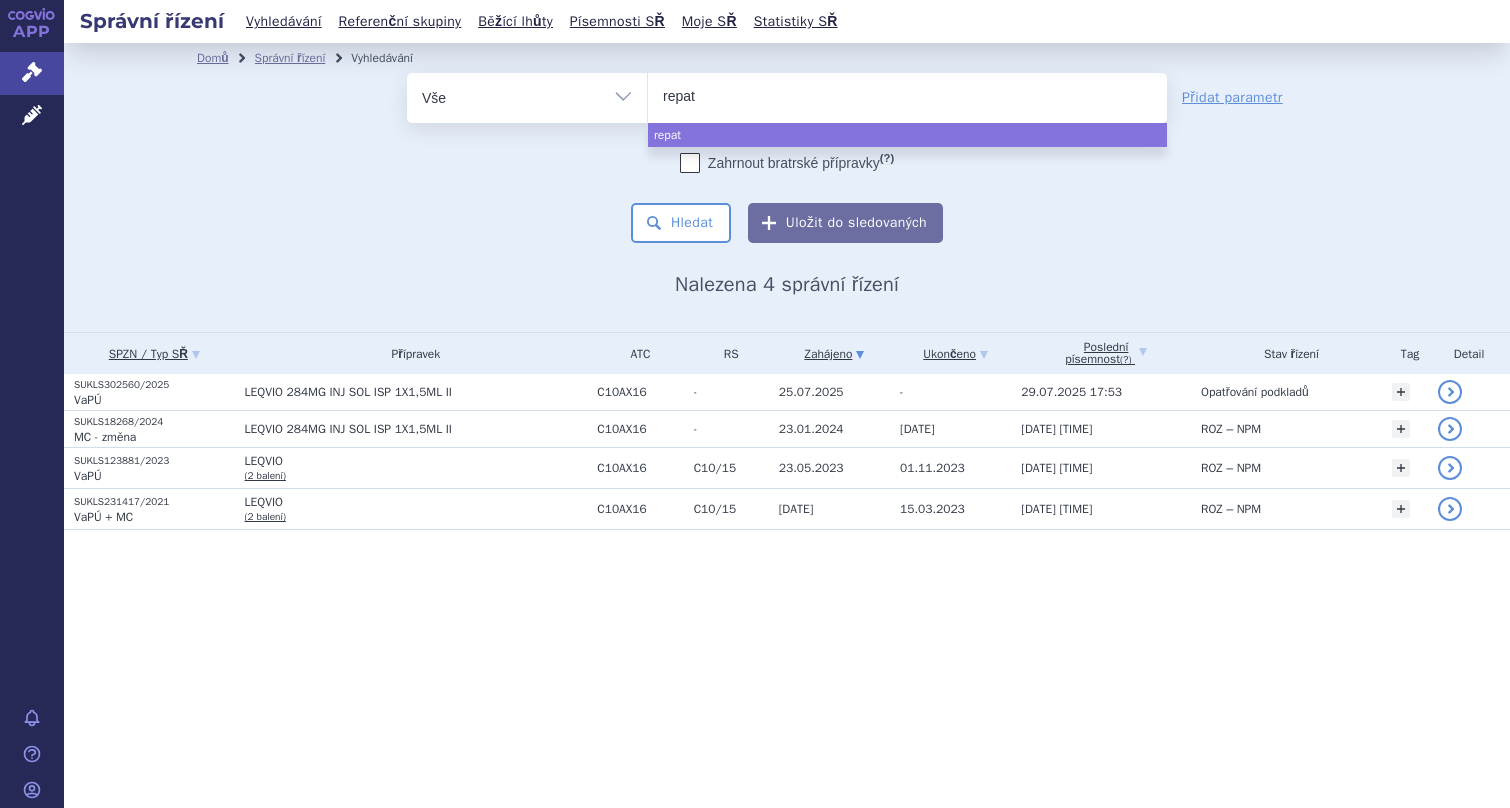 type on "repath" 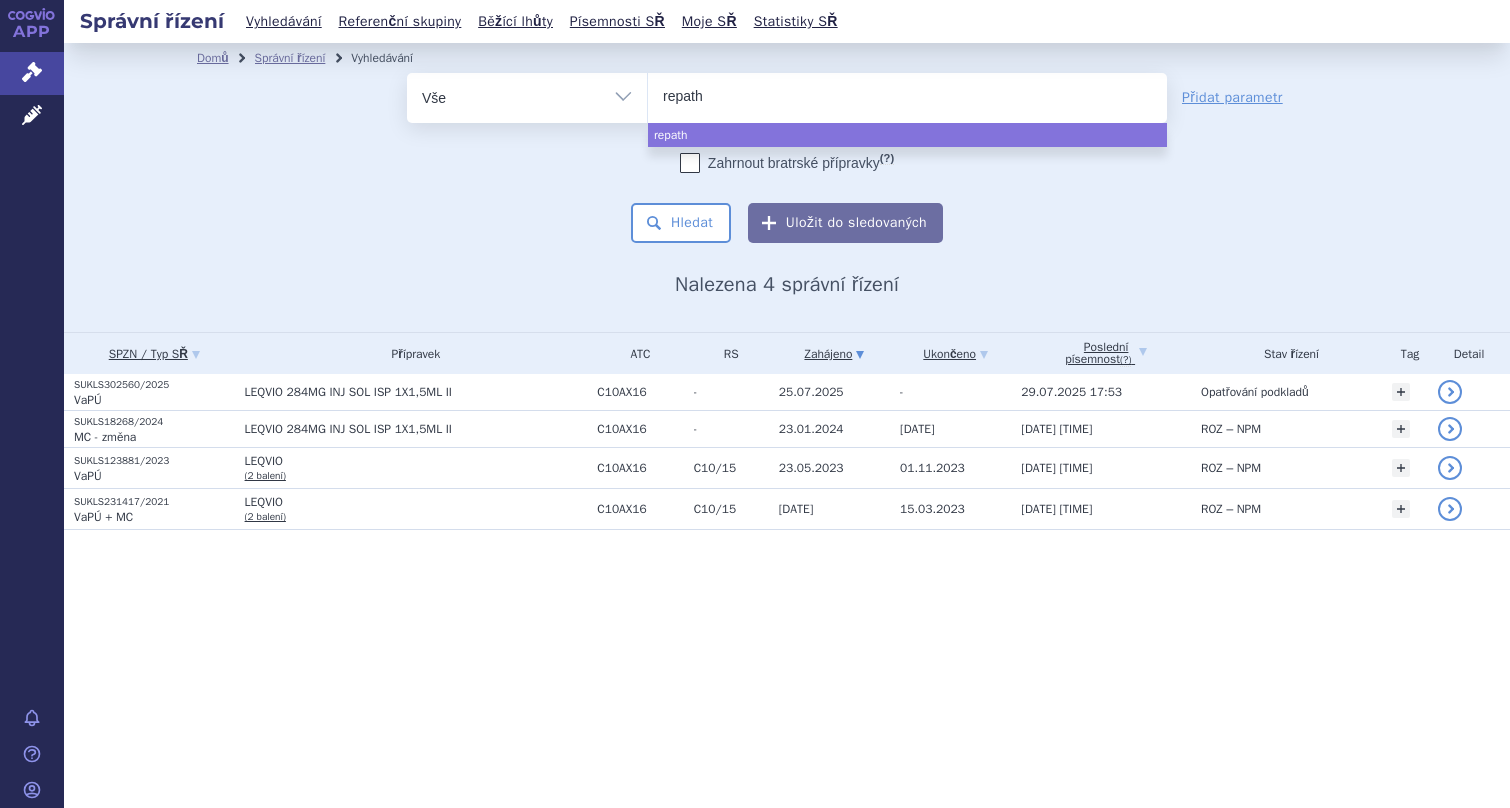type on "repatha" 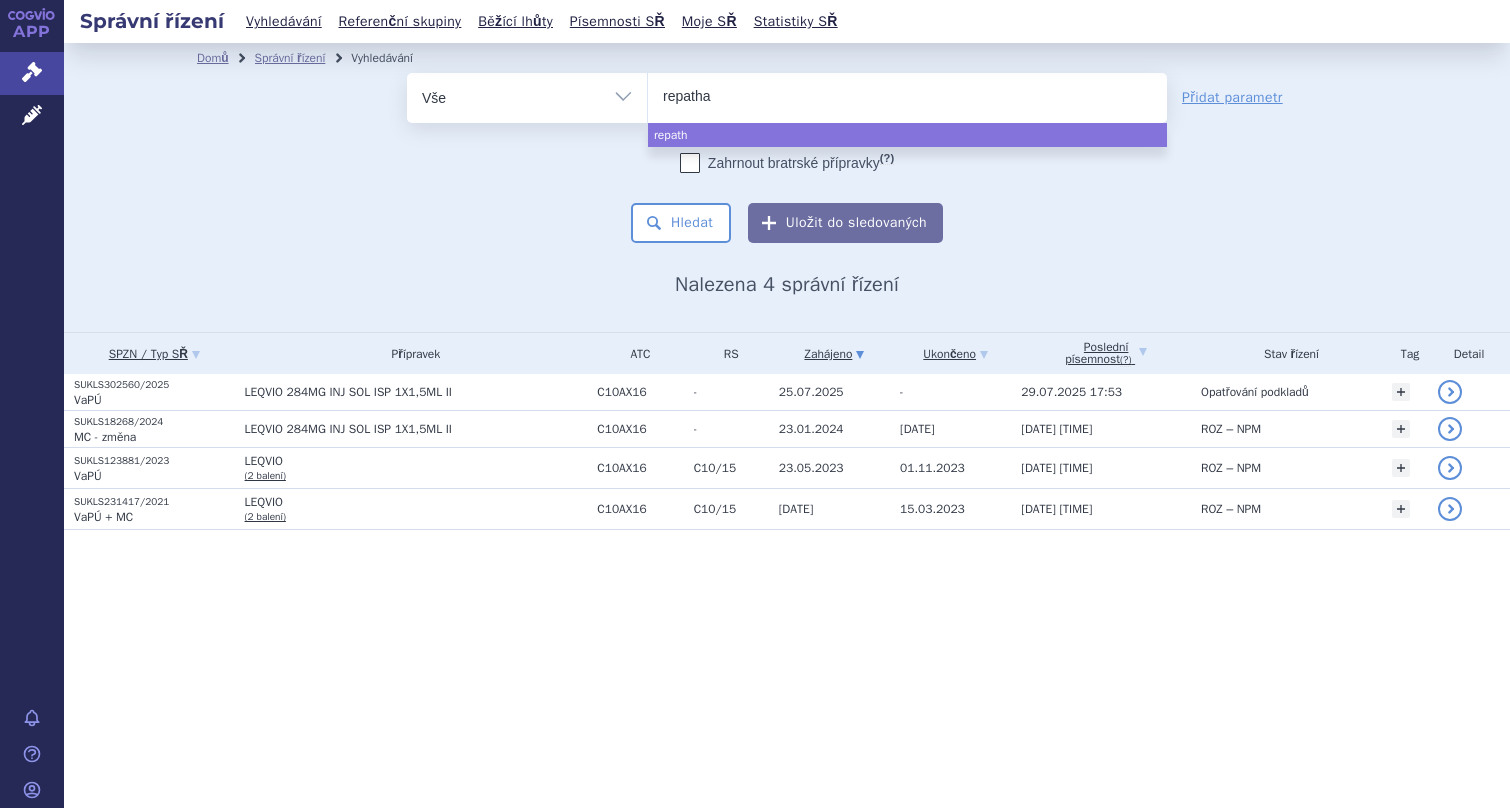 type 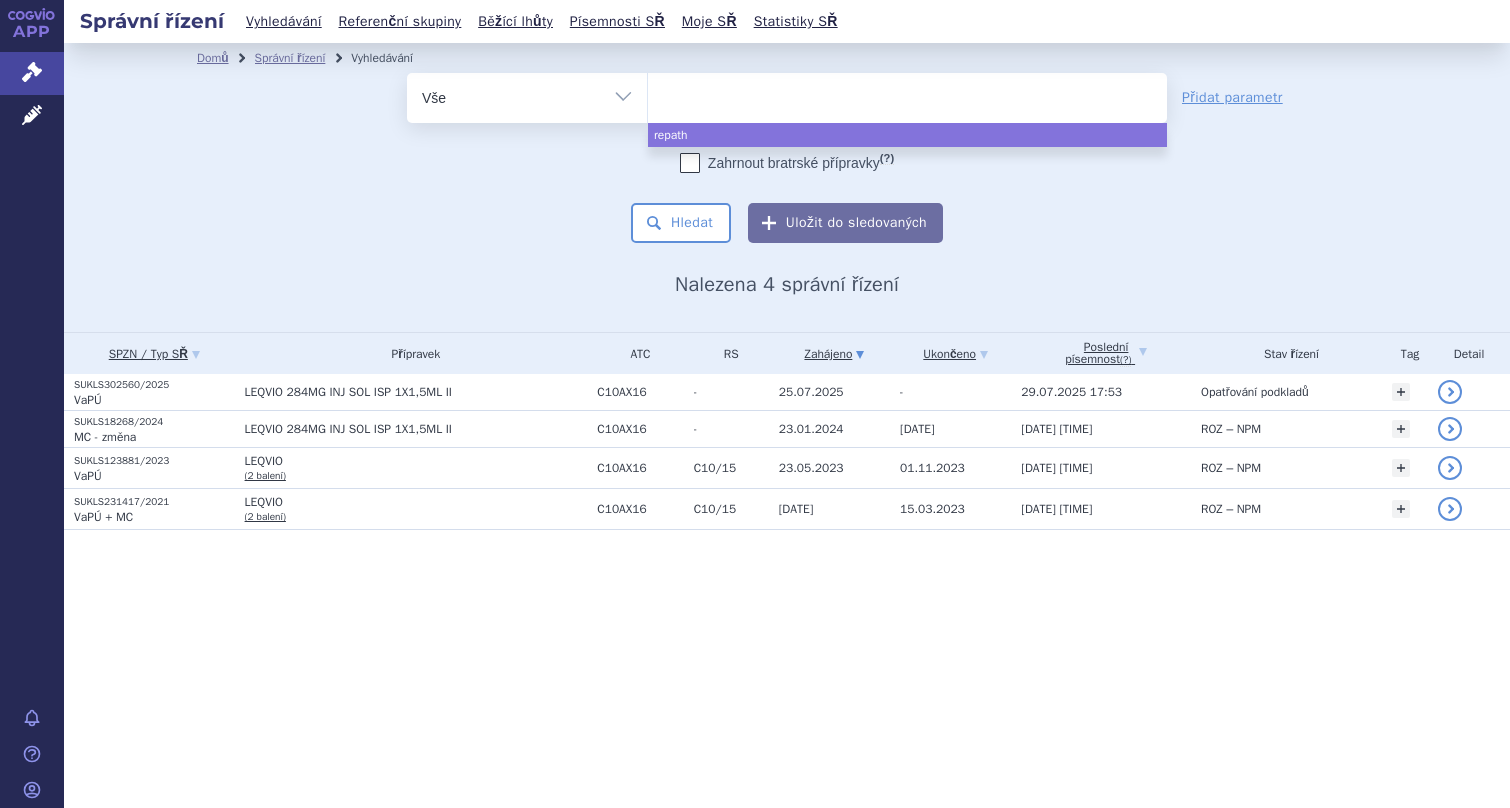 select on "repatha" 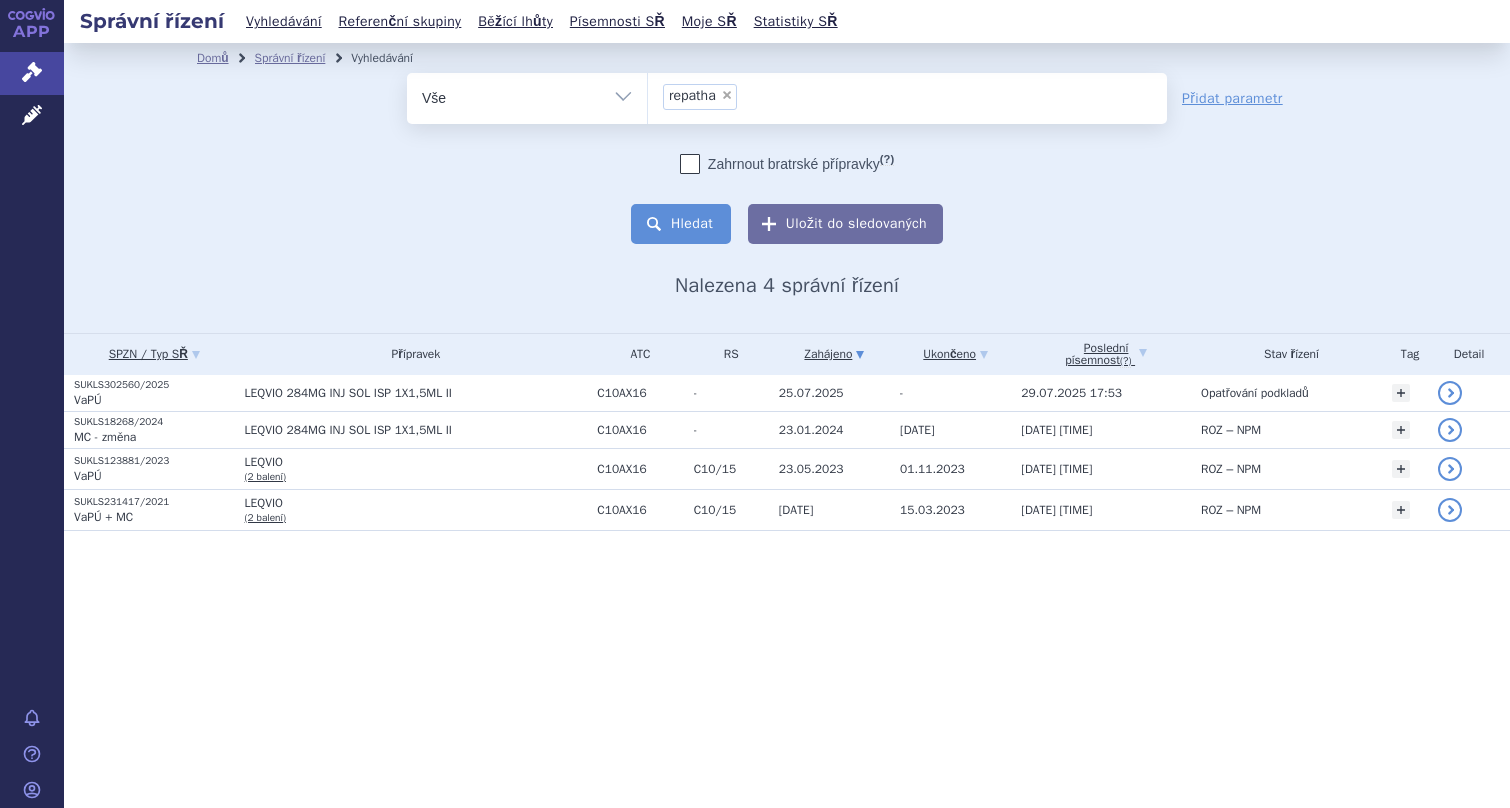 click on "Hledat" at bounding box center (681, 224) 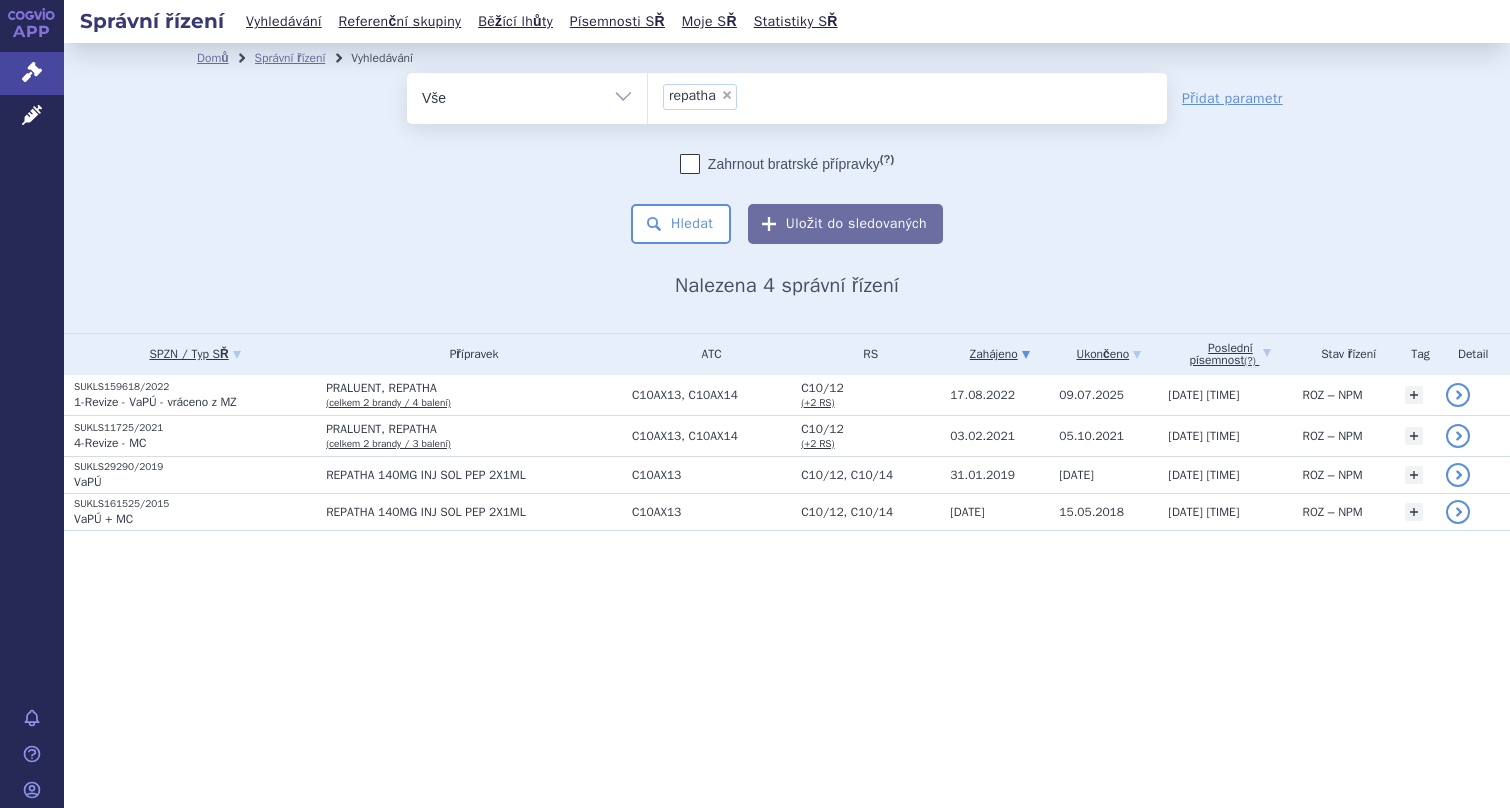 scroll, scrollTop: 0, scrollLeft: 0, axis: both 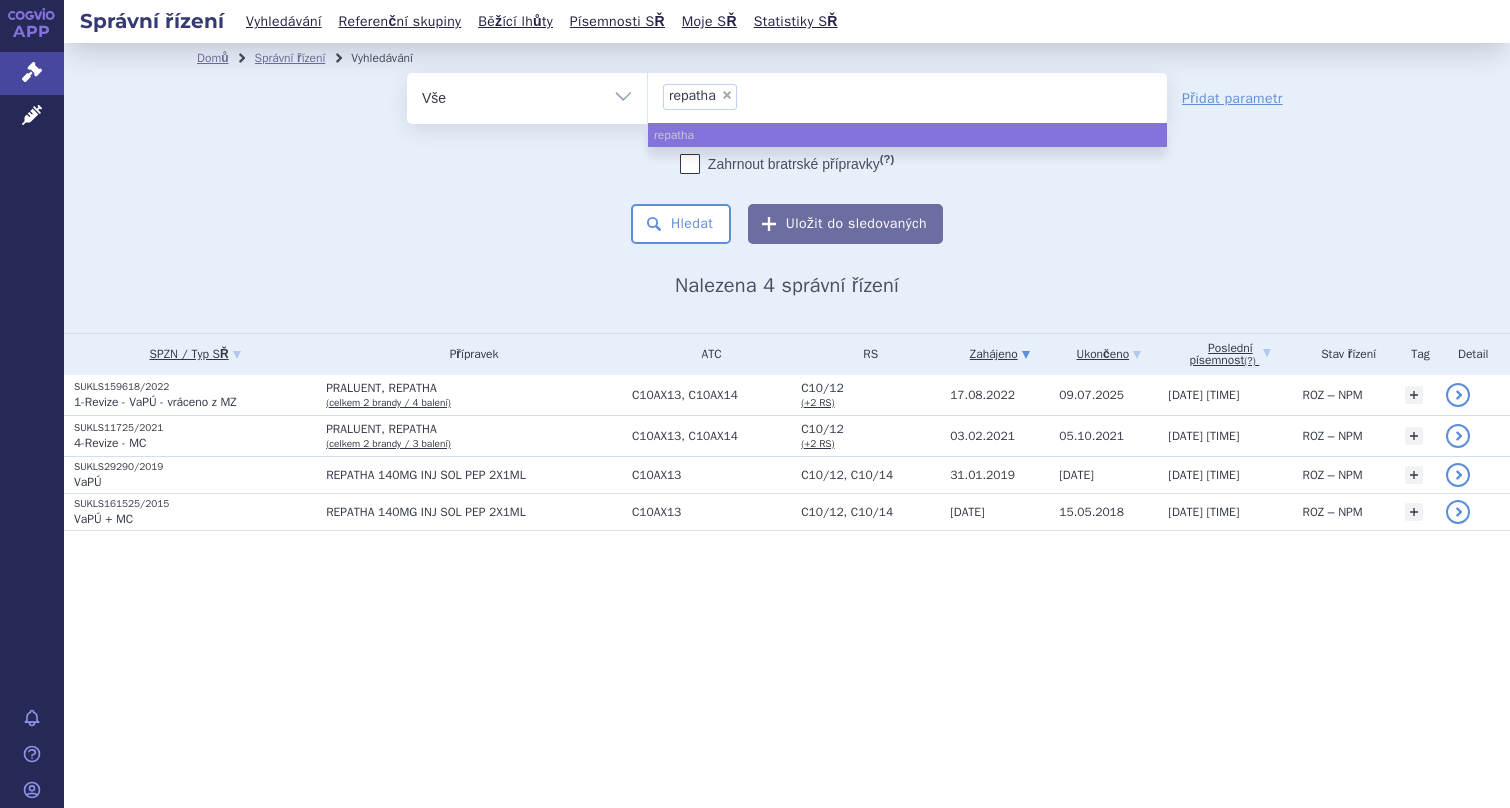 select 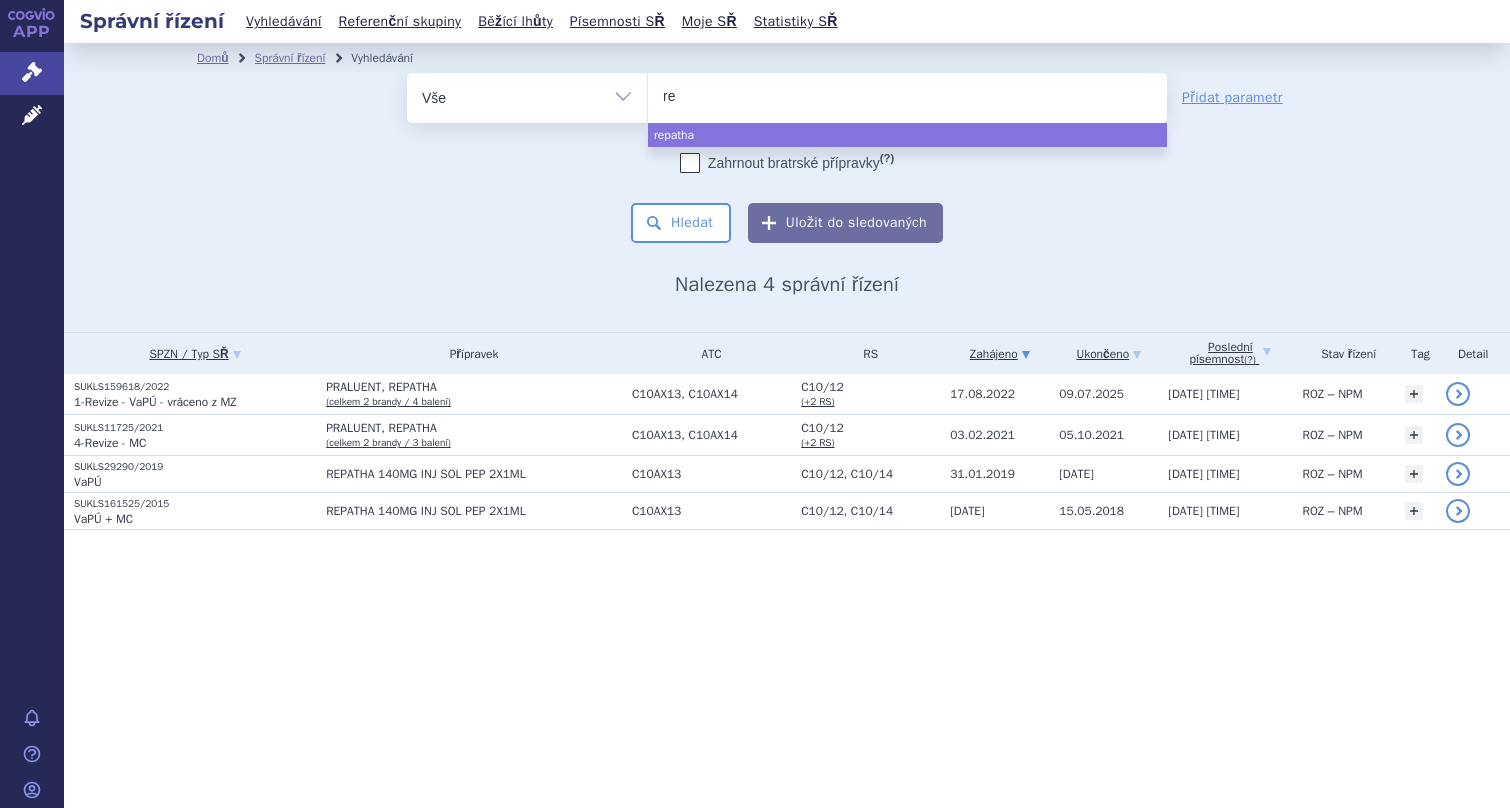 type on "r" 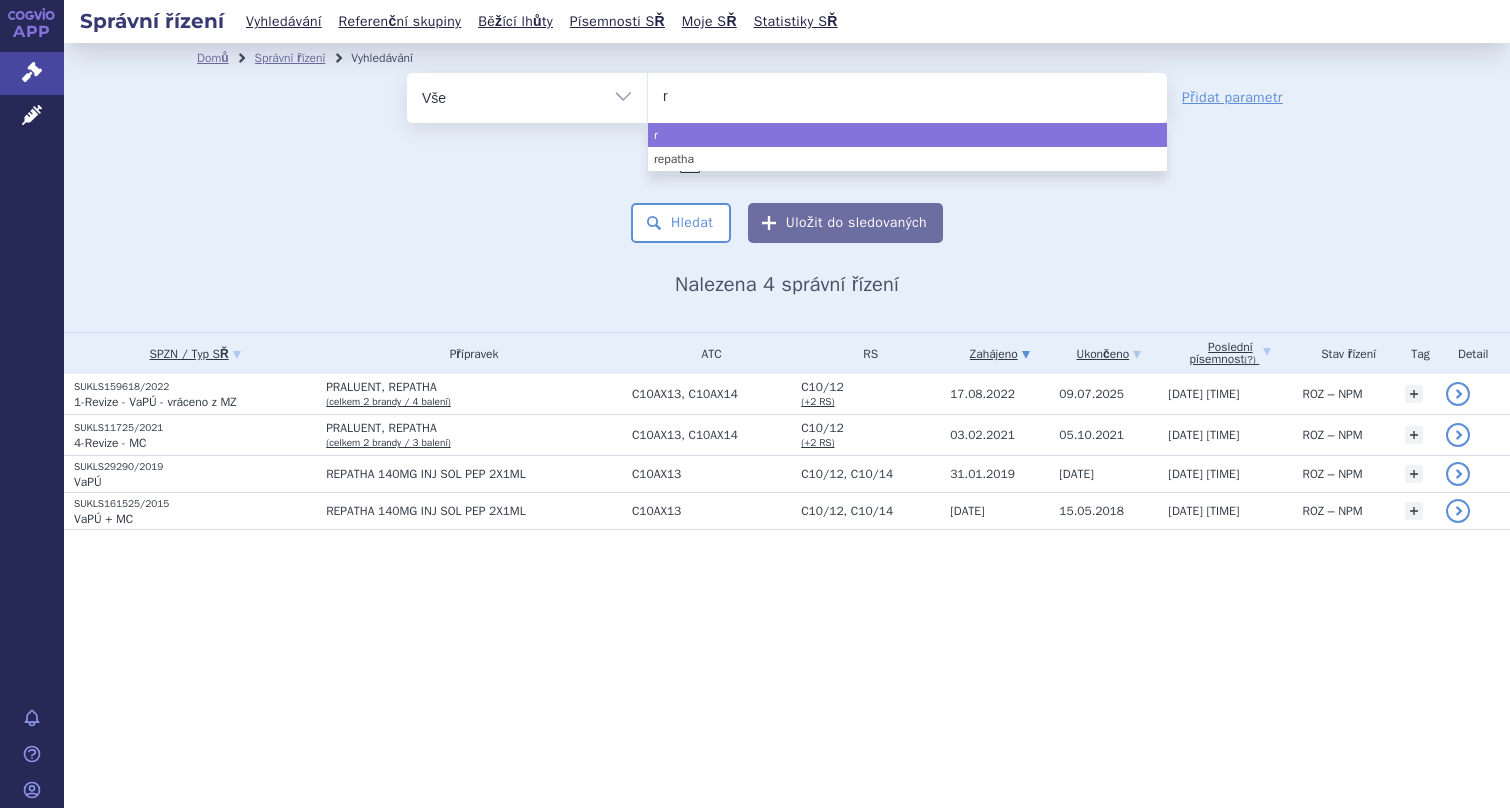 type 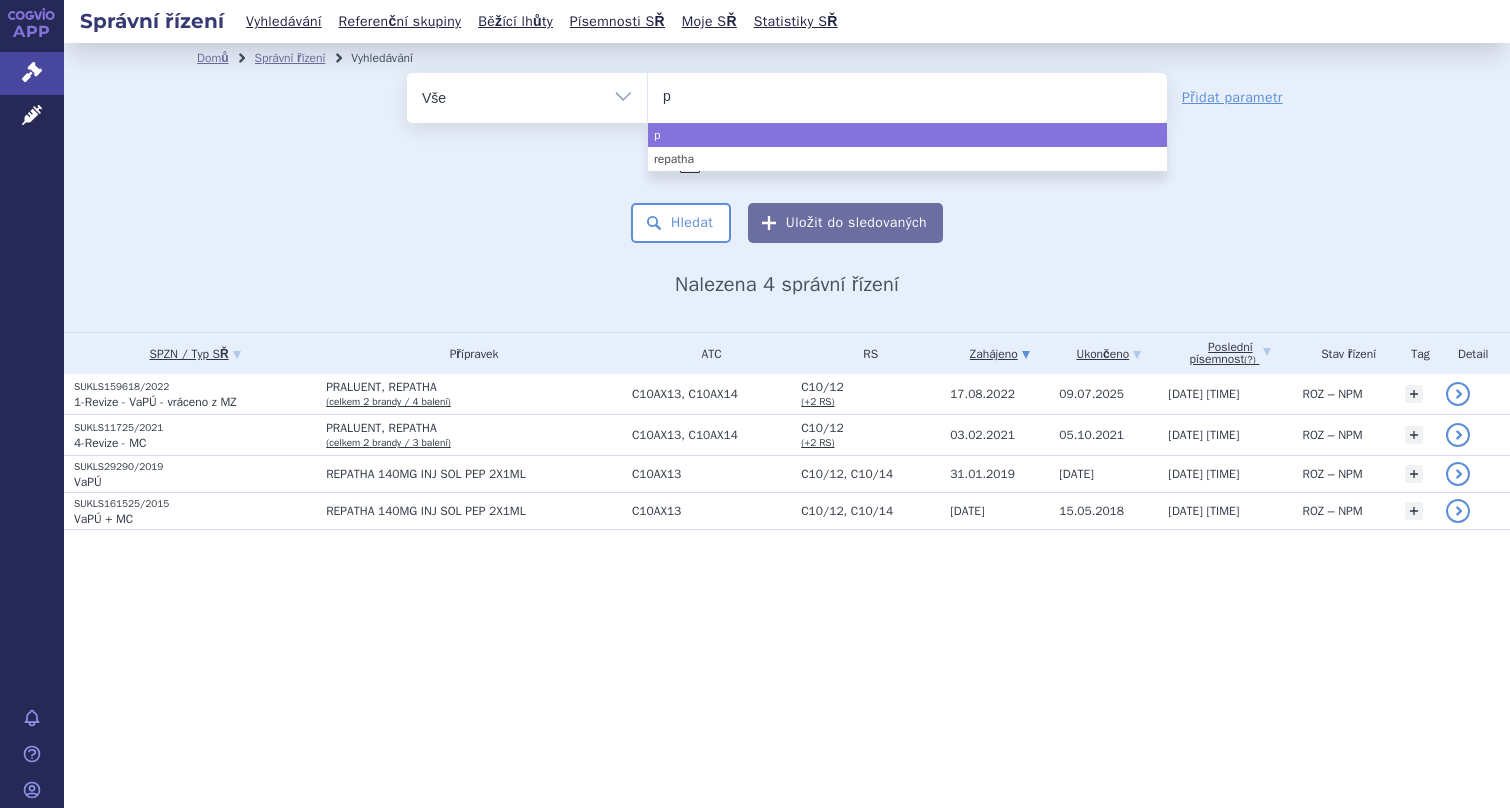 type on "pr" 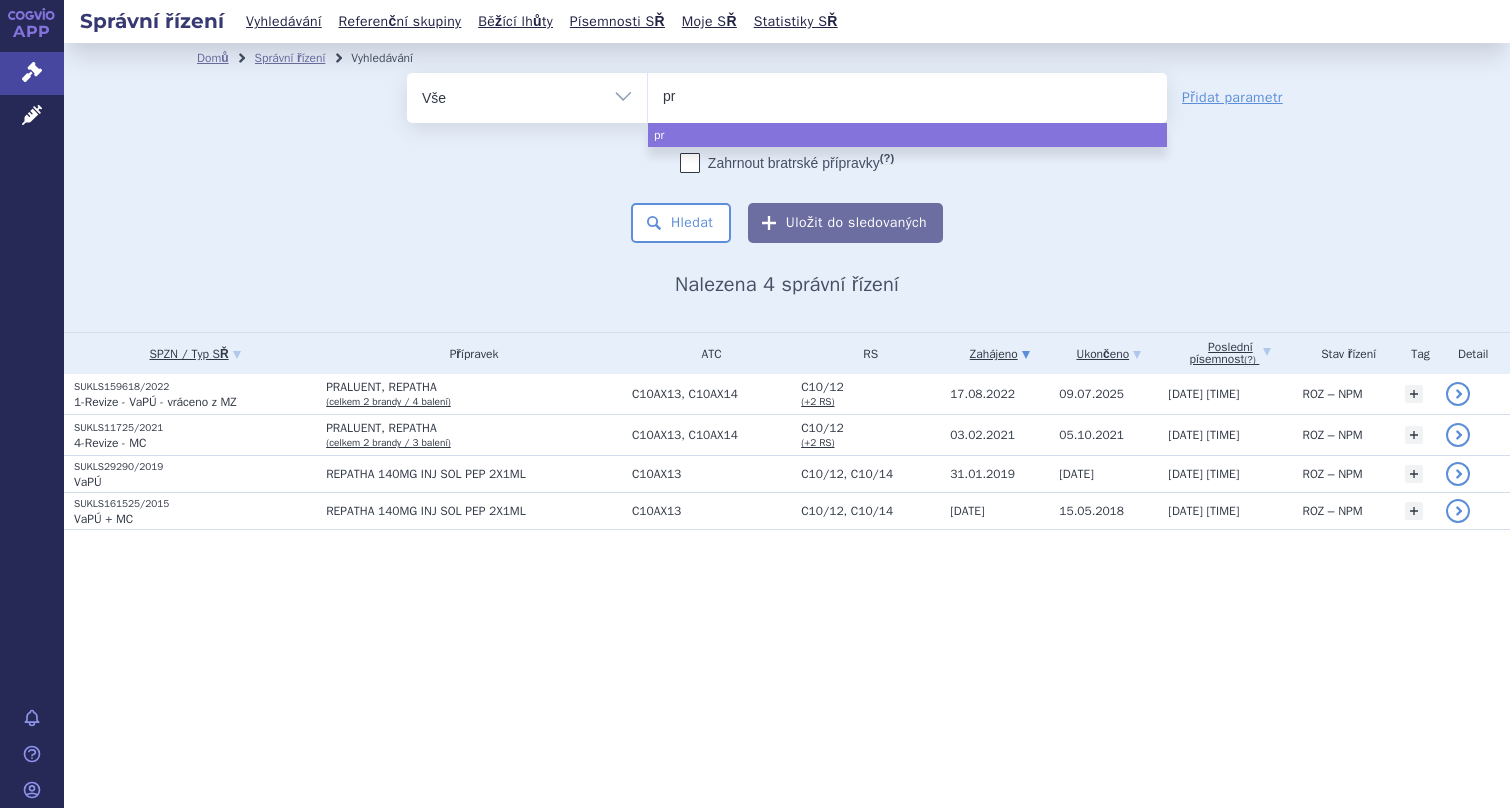 type on "pra" 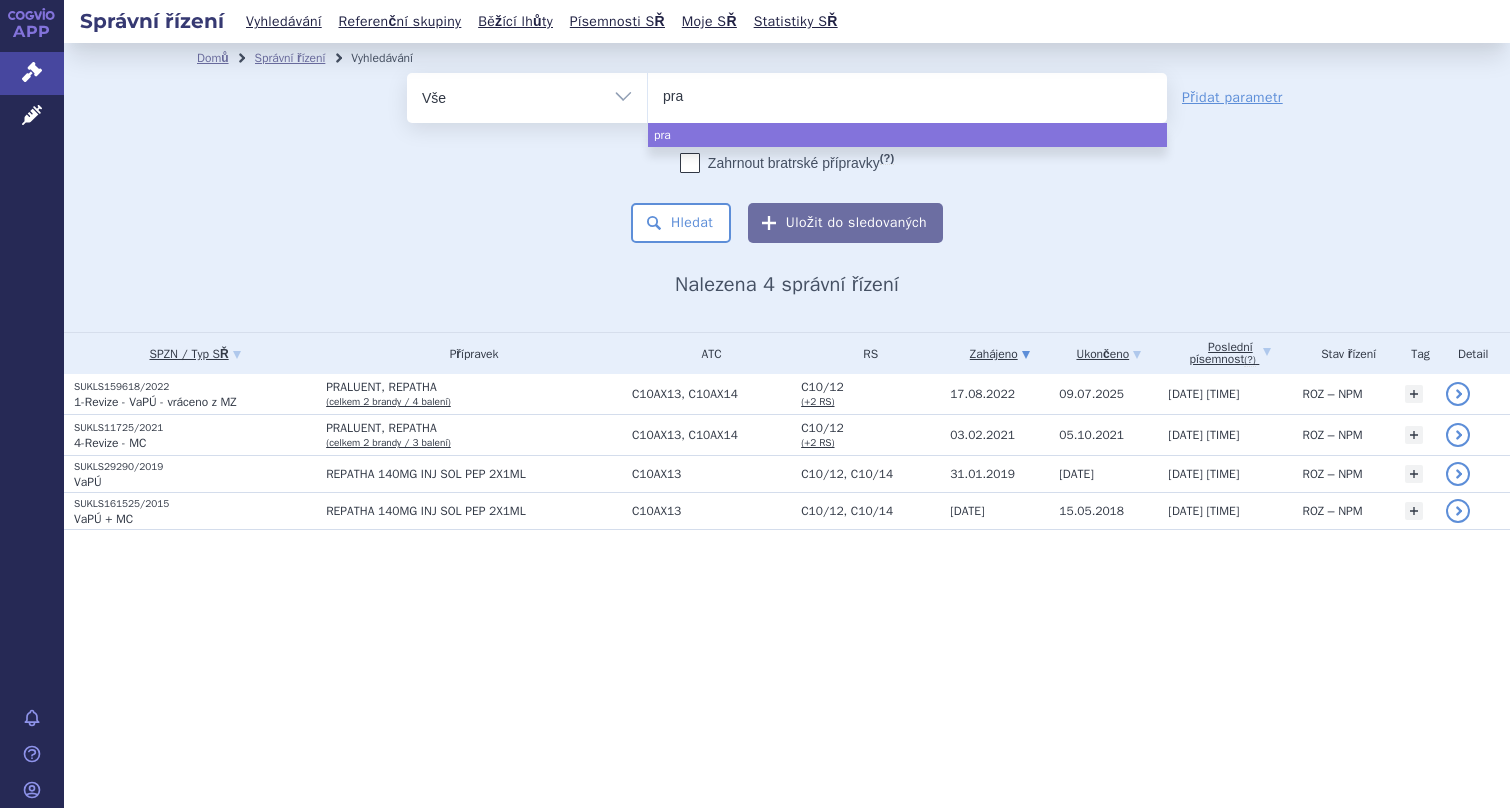 type on "pral" 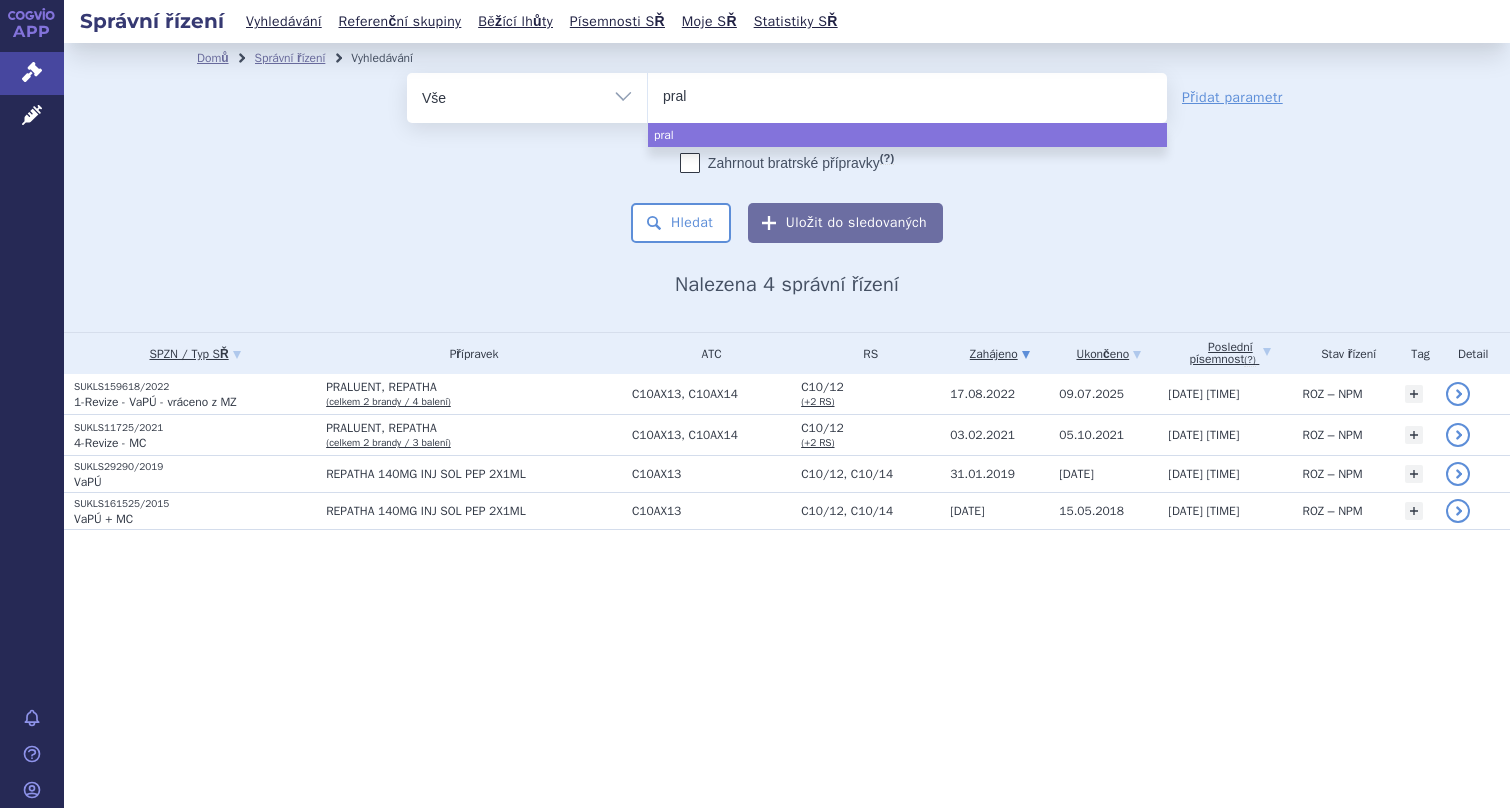 type on "pralu" 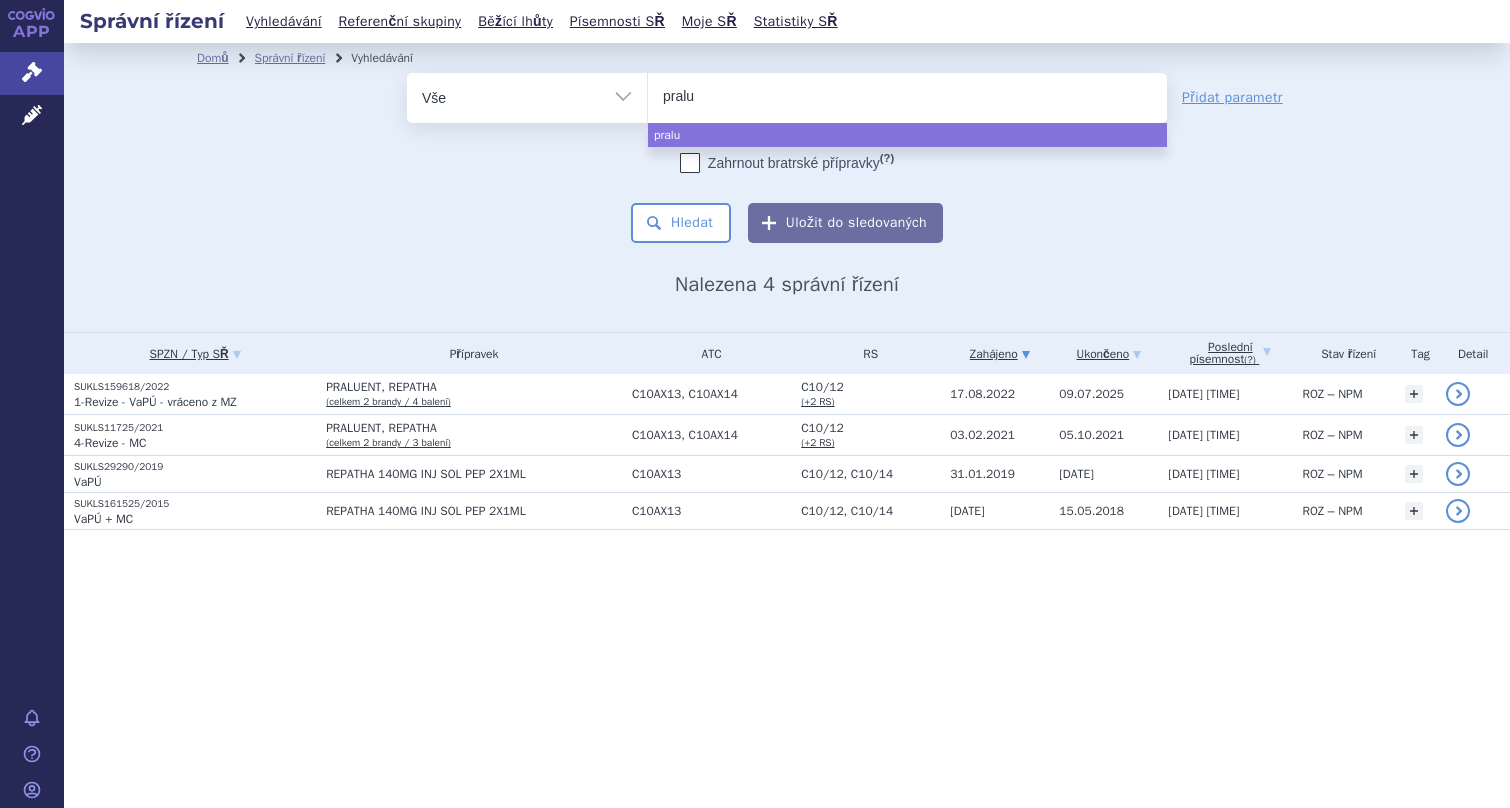 type on "pralue" 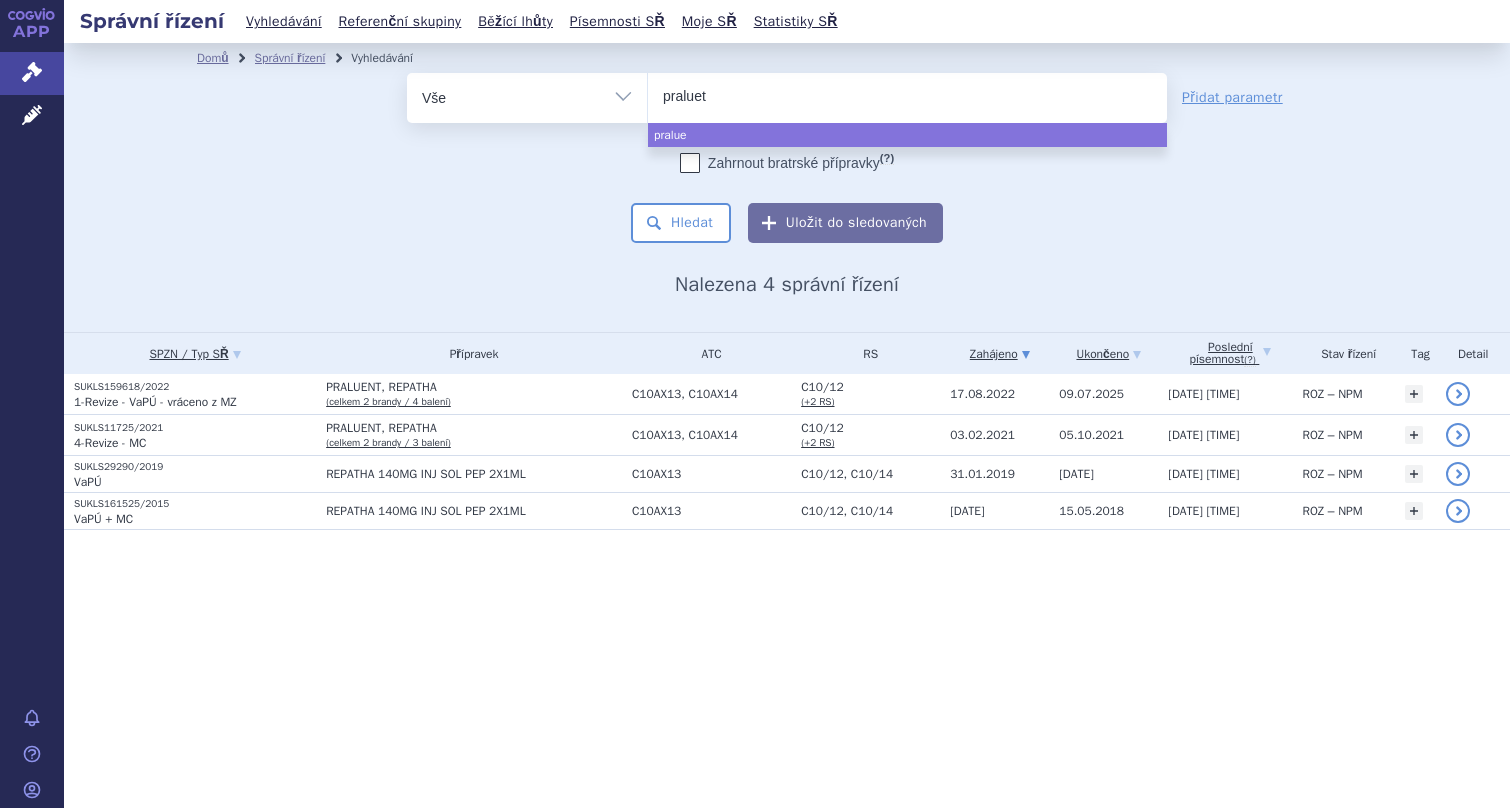 type on "praluetn" 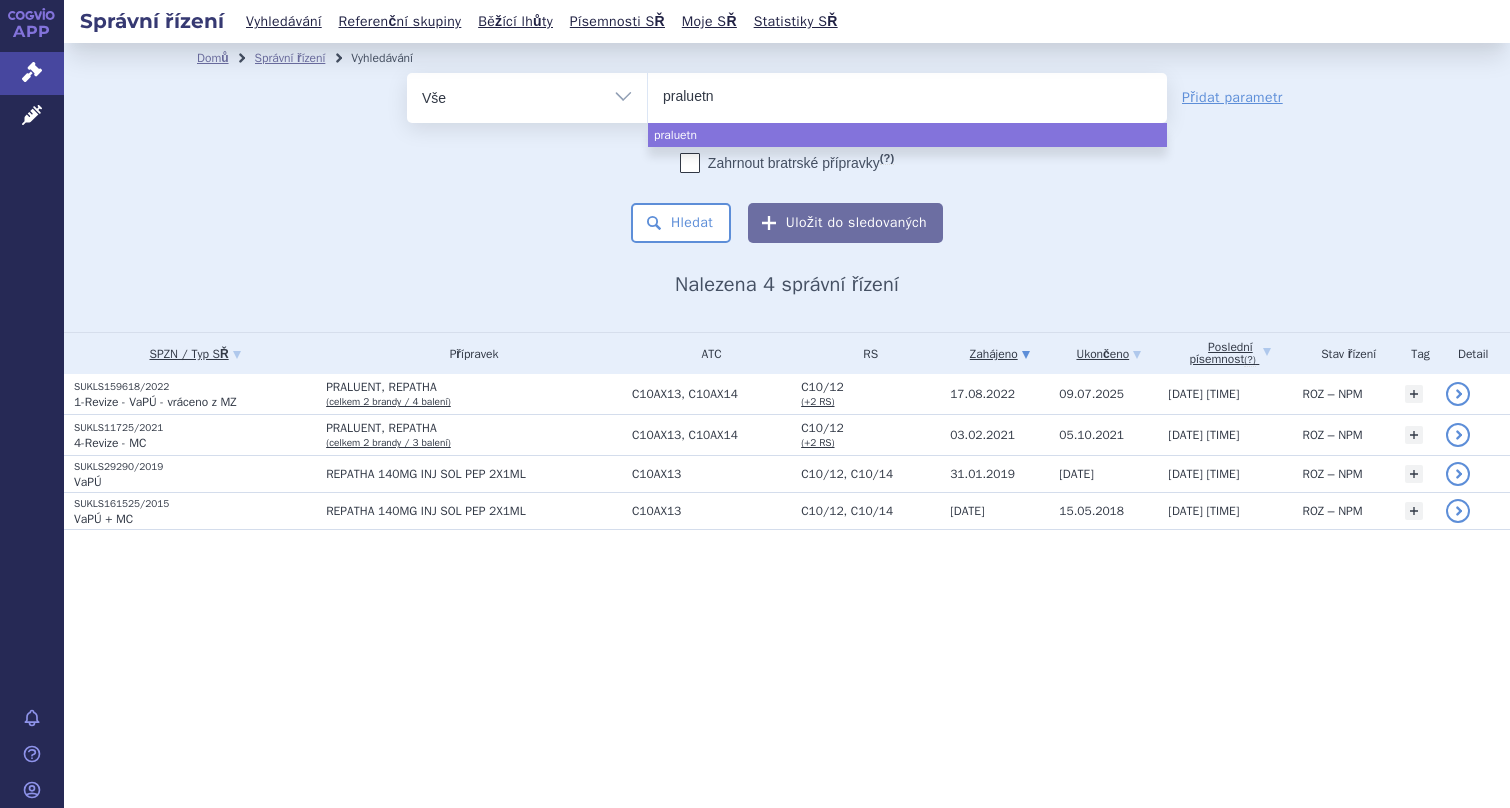 type on "praluet" 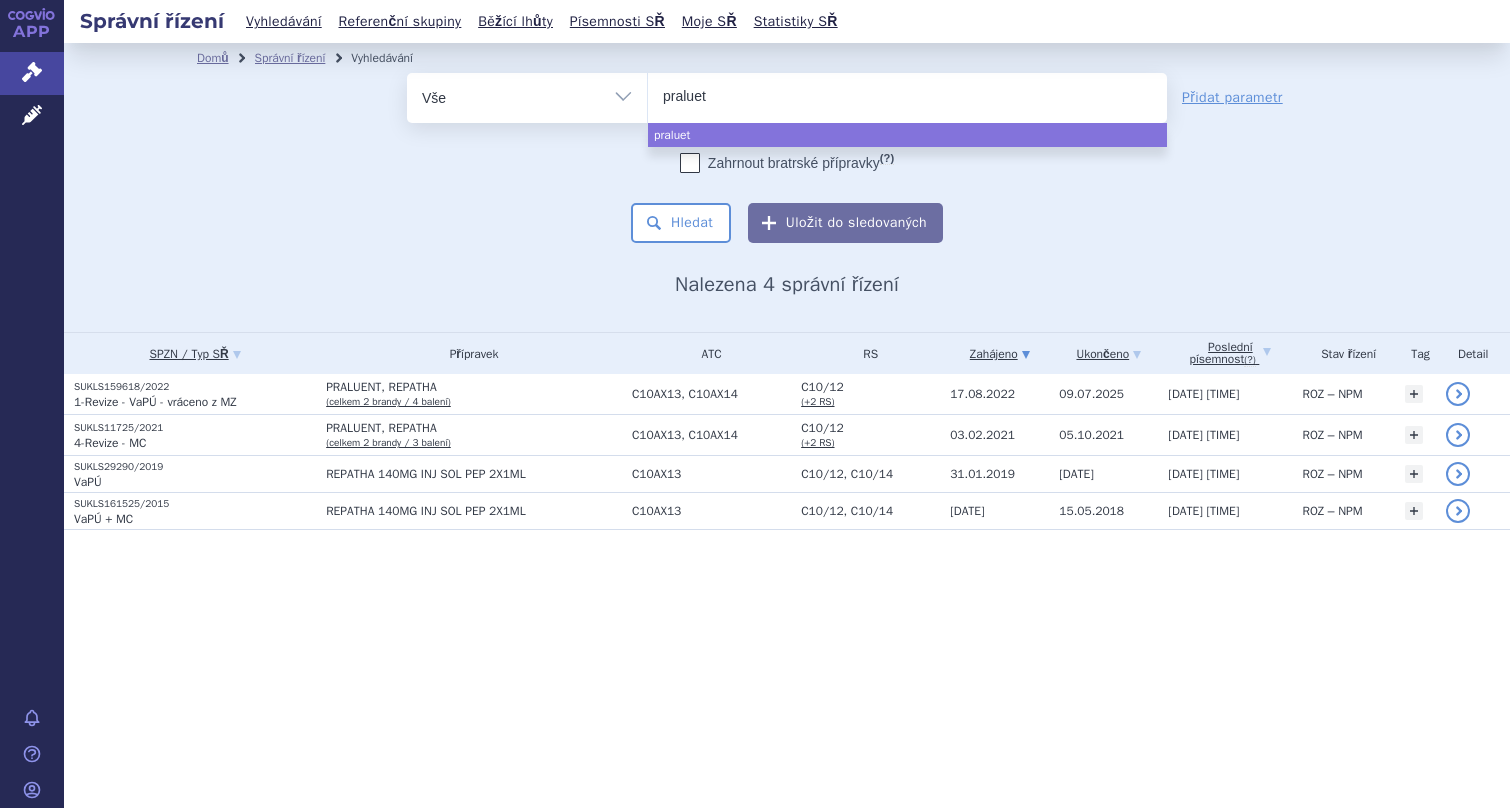 type on "pralue" 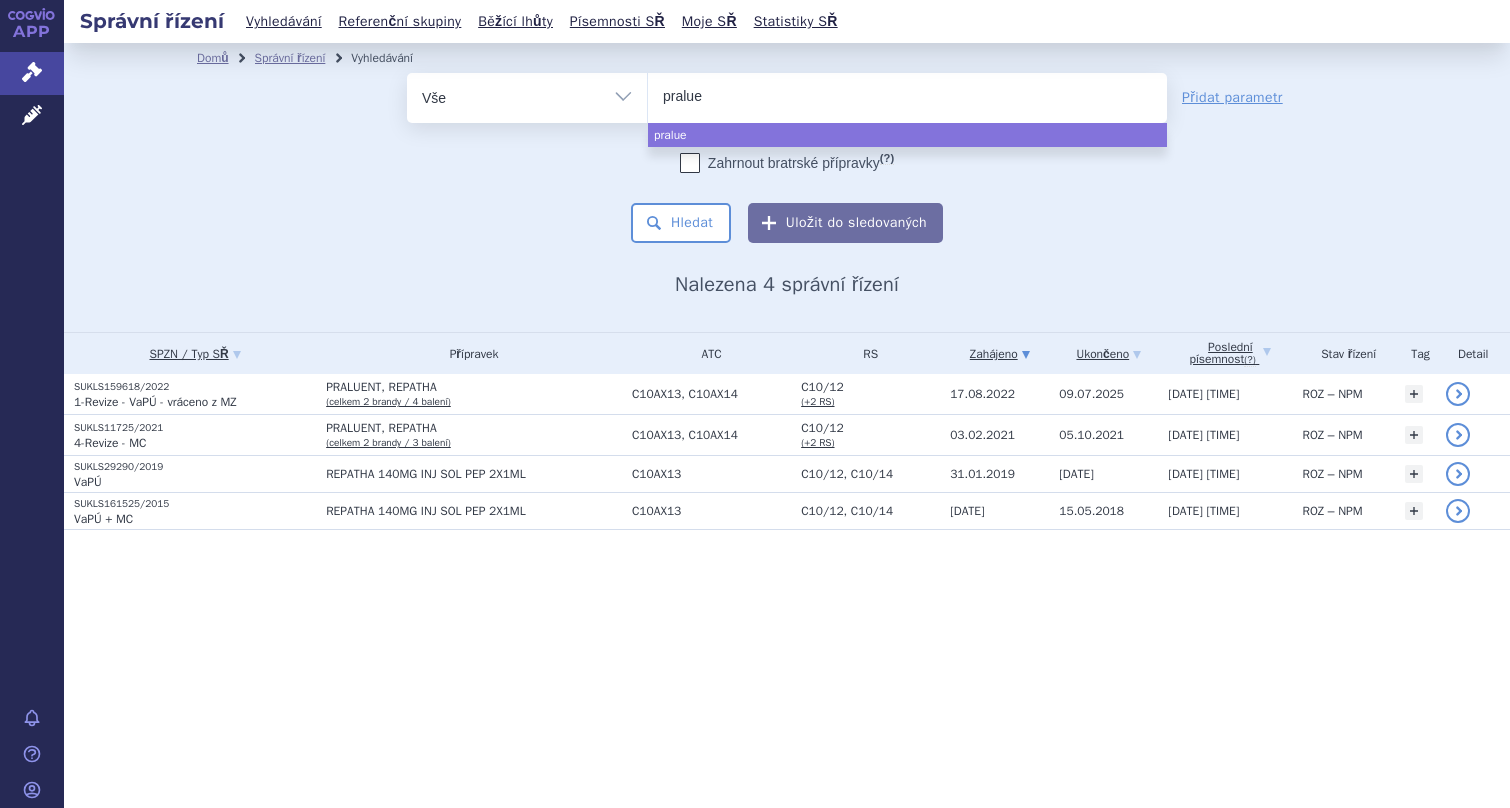 type on "praluen" 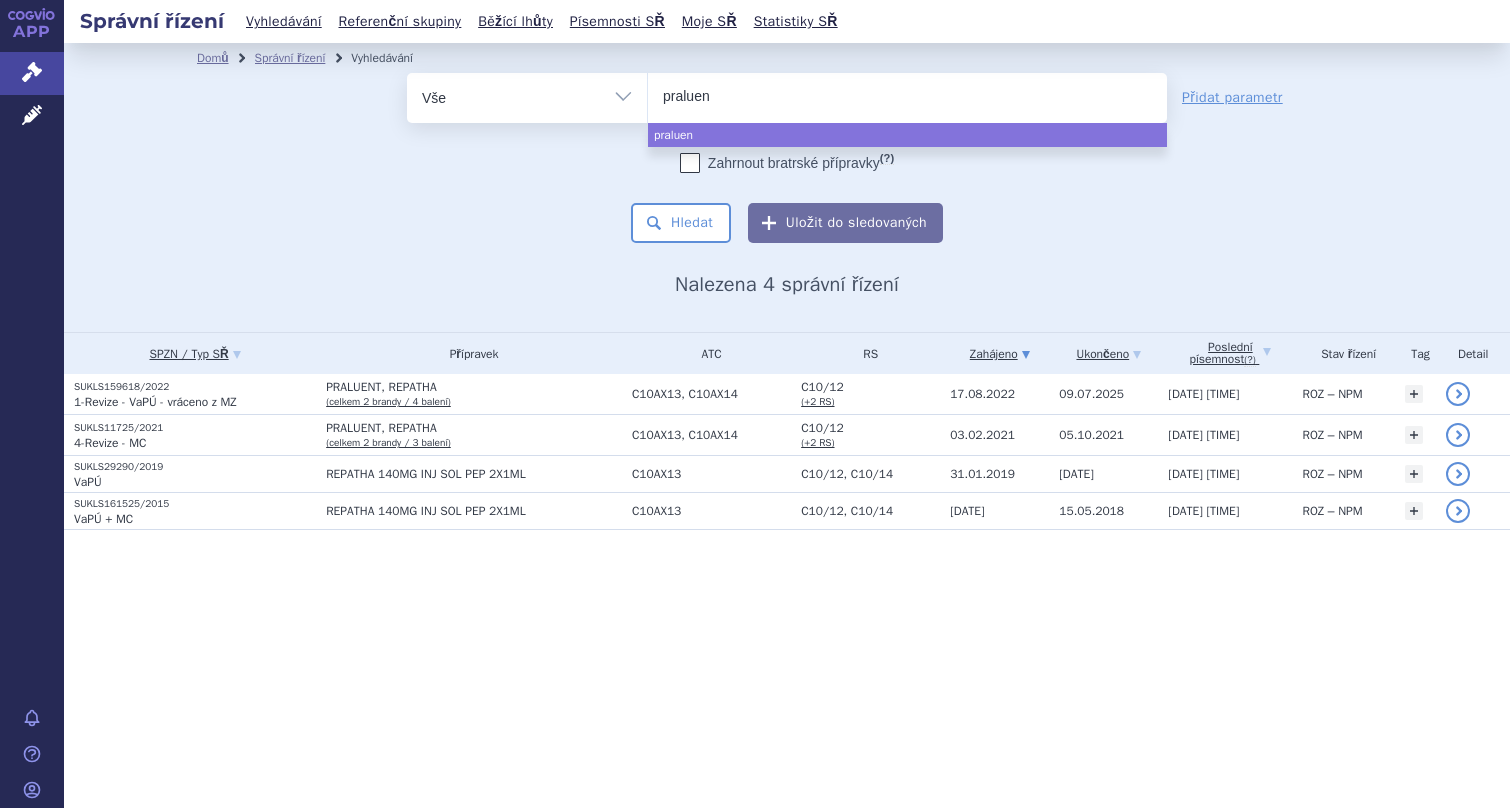 type on "praluent" 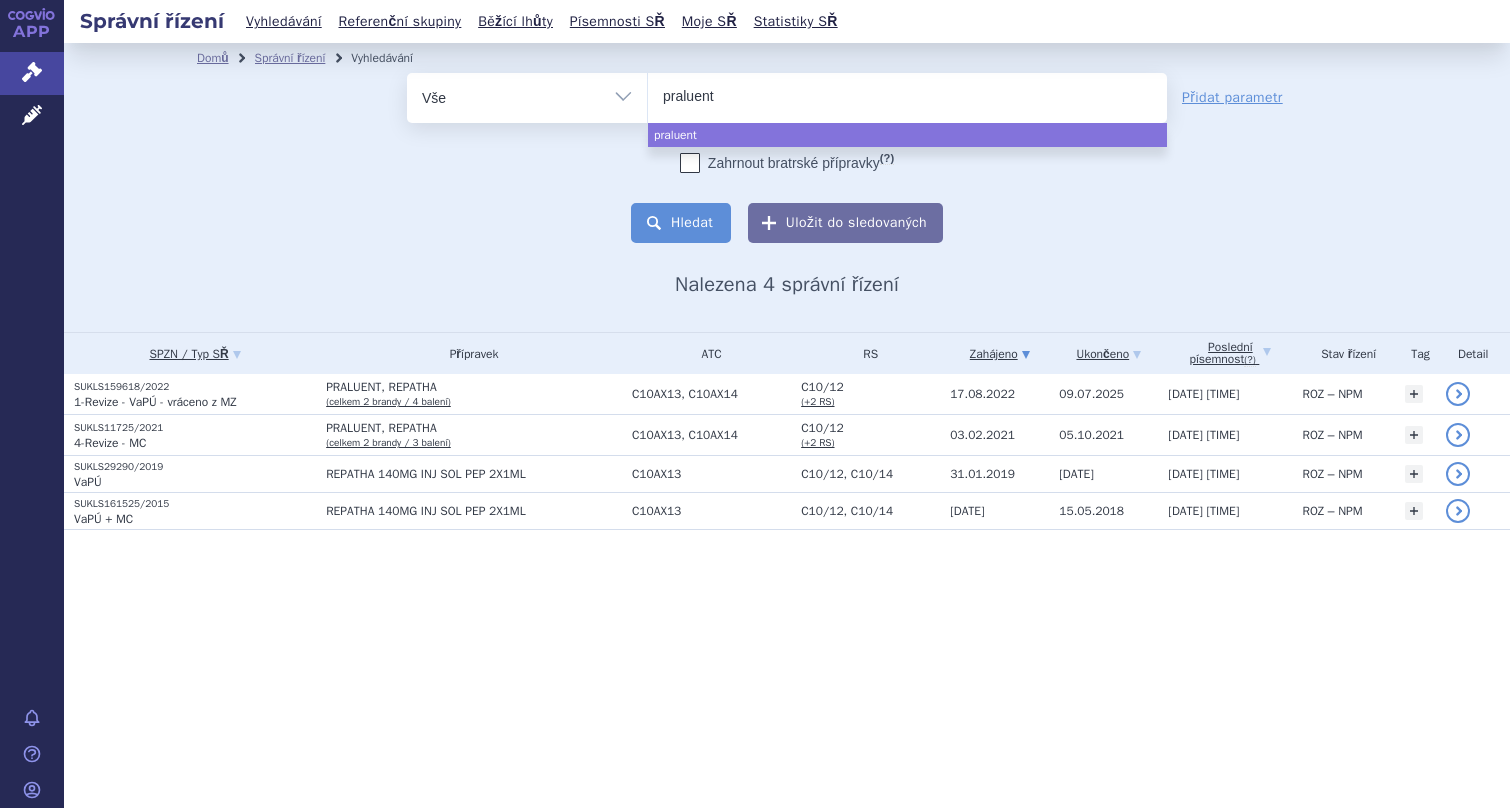 select on "praluent" 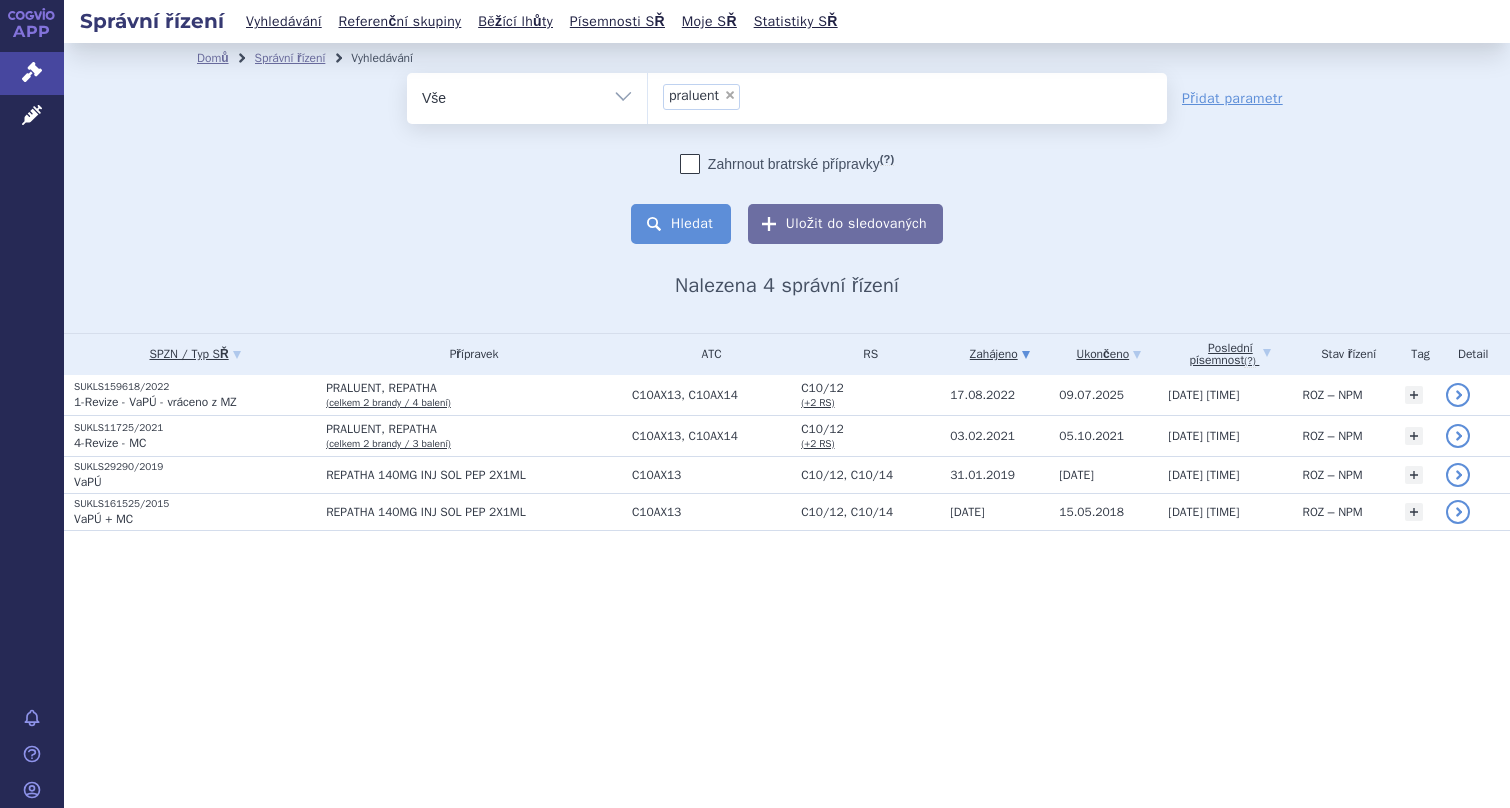 click on "Hledat" at bounding box center [681, 224] 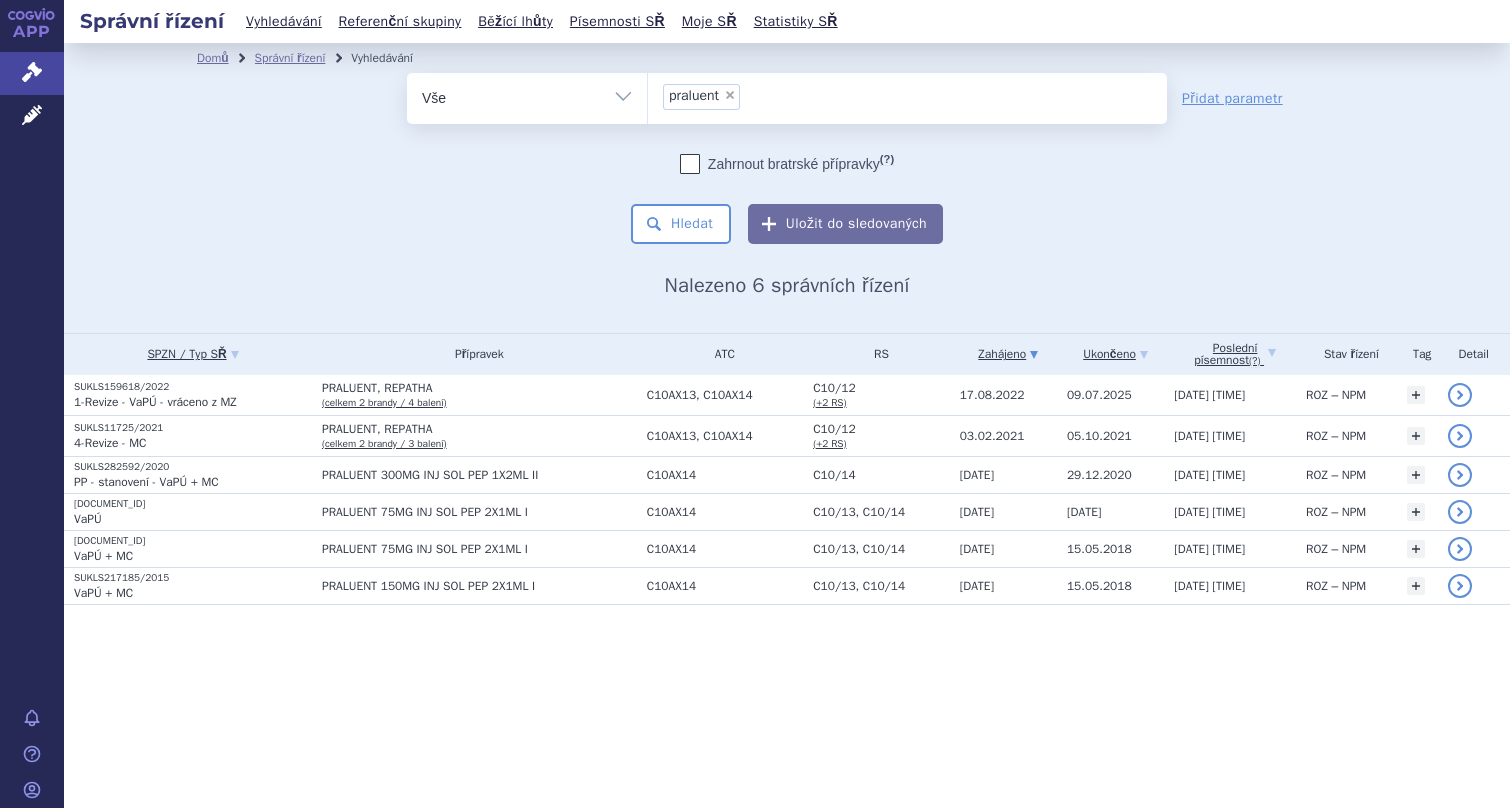 scroll, scrollTop: 0, scrollLeft: 0, axis: both 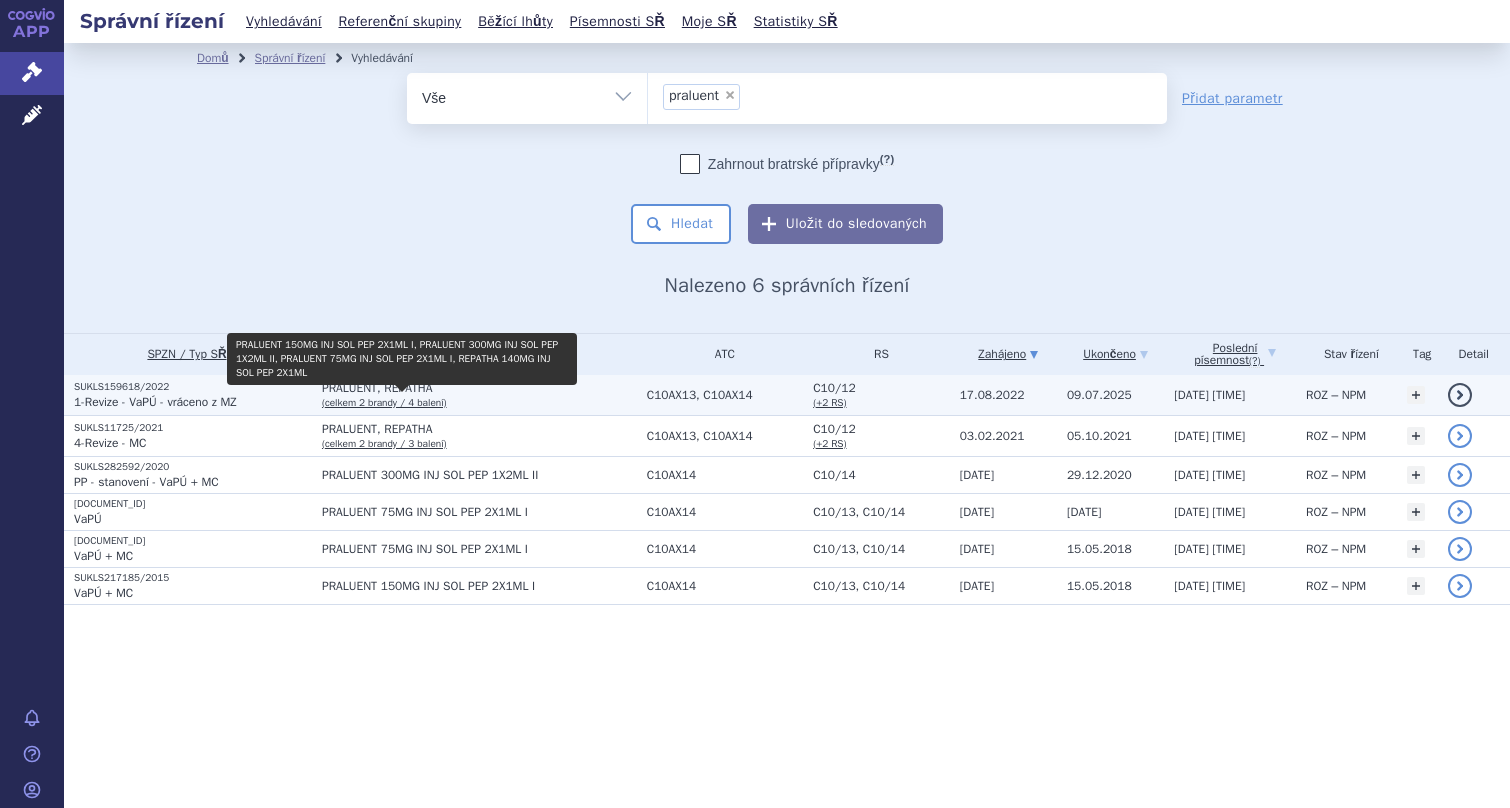 click on "(celkem 2 brandy / 4 balení)" at bounding box center (384, 402) 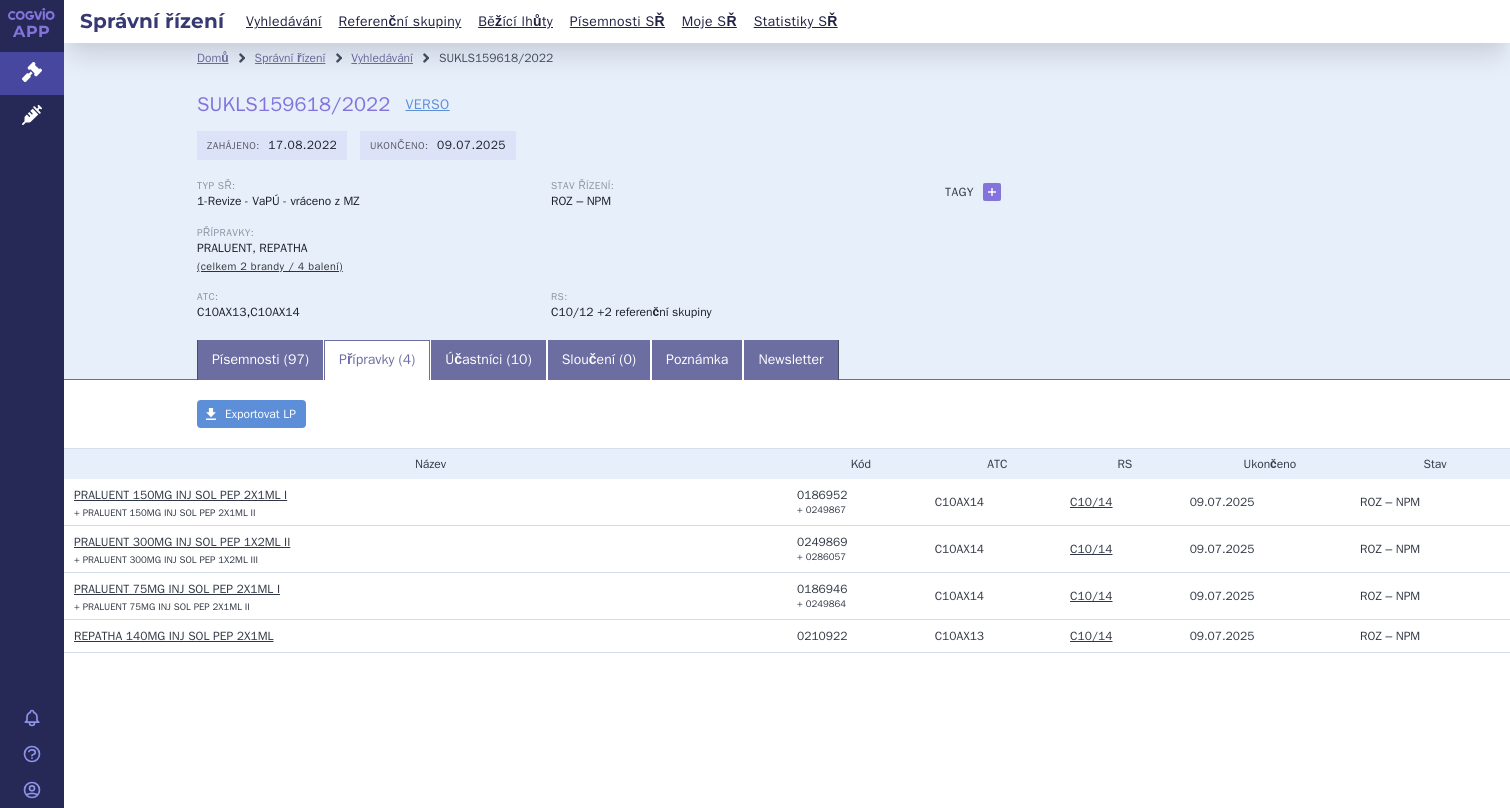 scroll, scrollTop: 0, scrollLeft: 0, axis: both 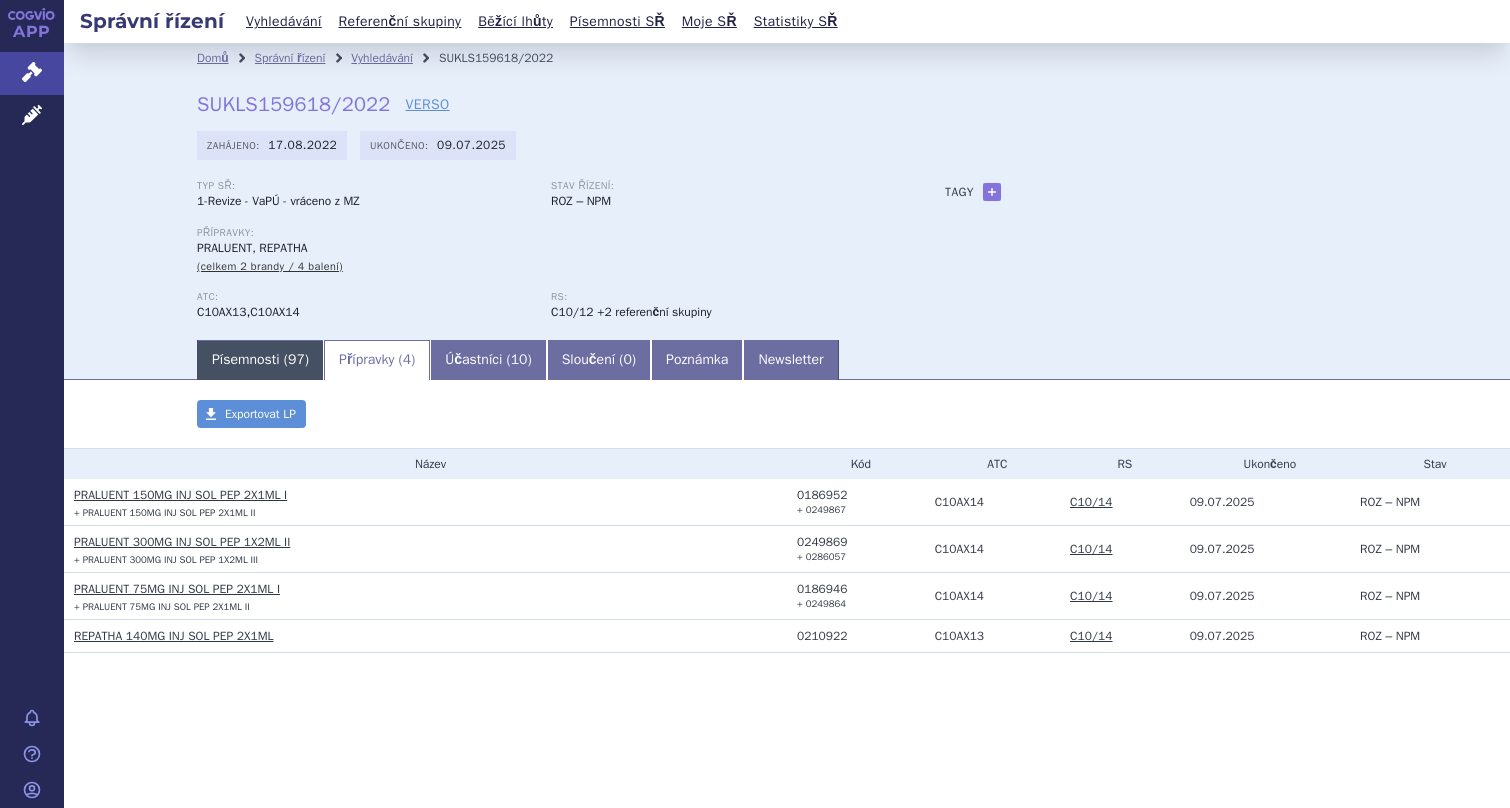 click on "Písemnosti ( 97 )" at bounding box center [260, 360] 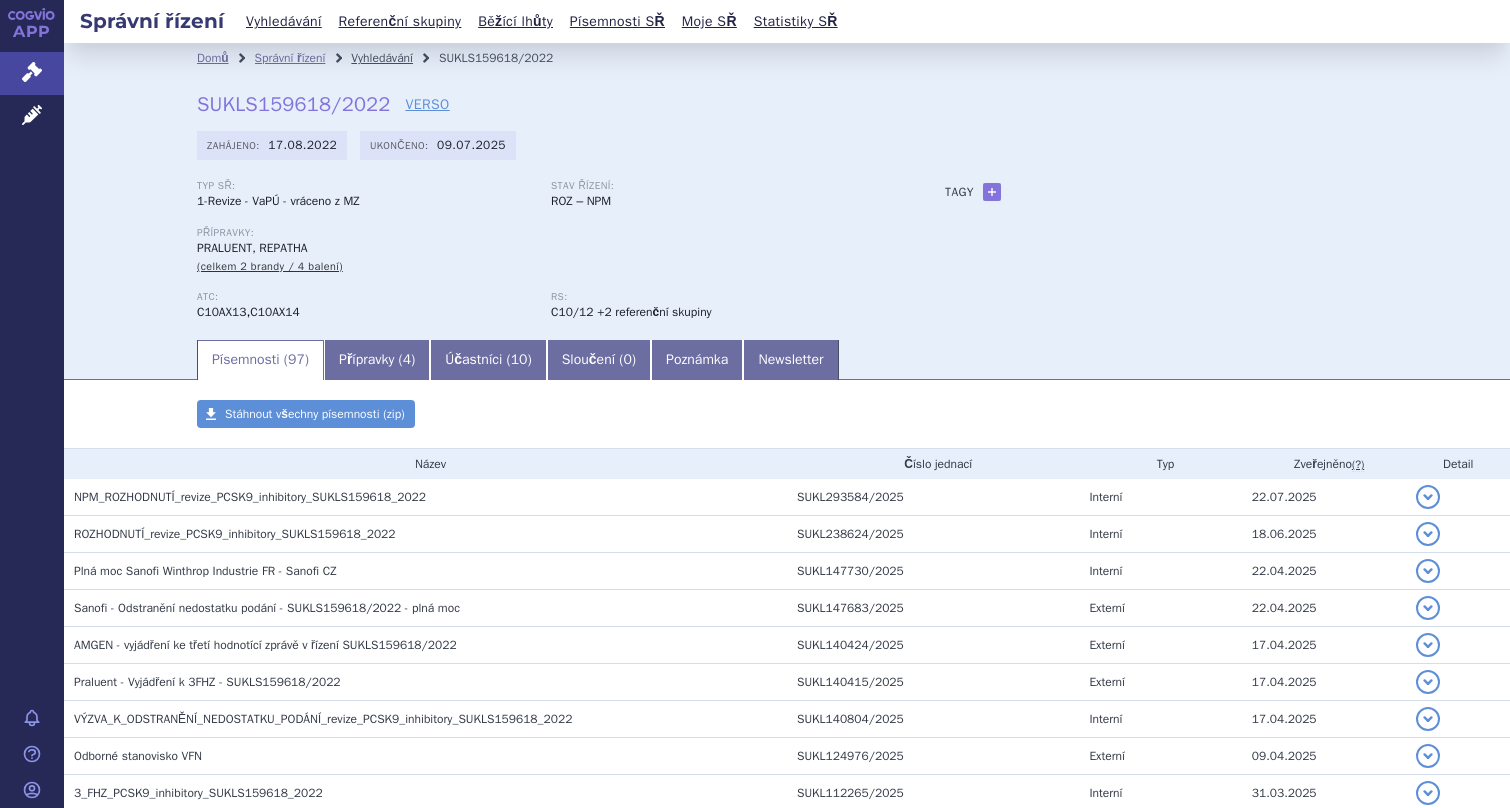 click on "Vyhledávání" at bounding box center (382, 58) 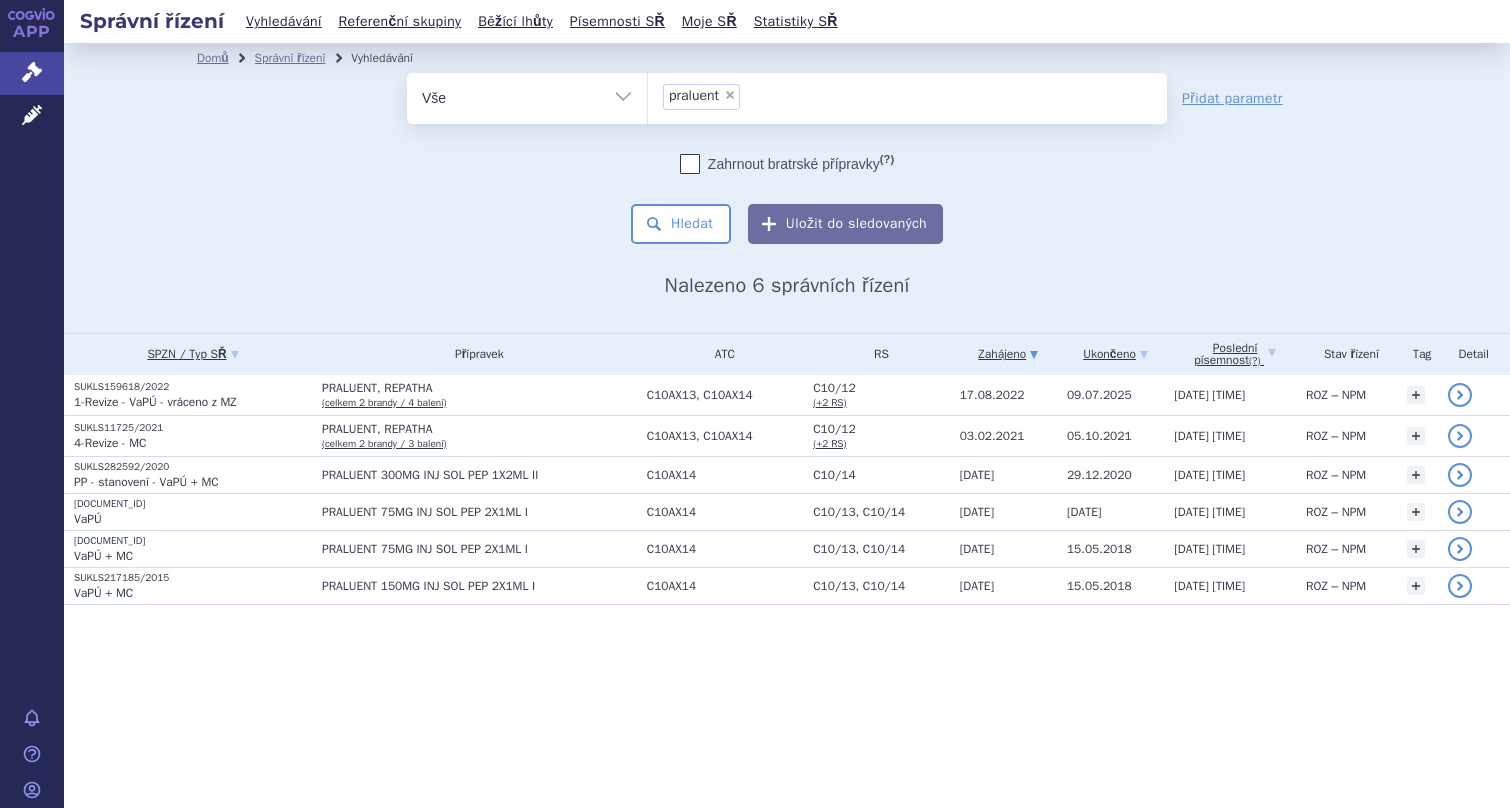 scroll, scrollTop: 0, scrollLeft: 0, axis: both 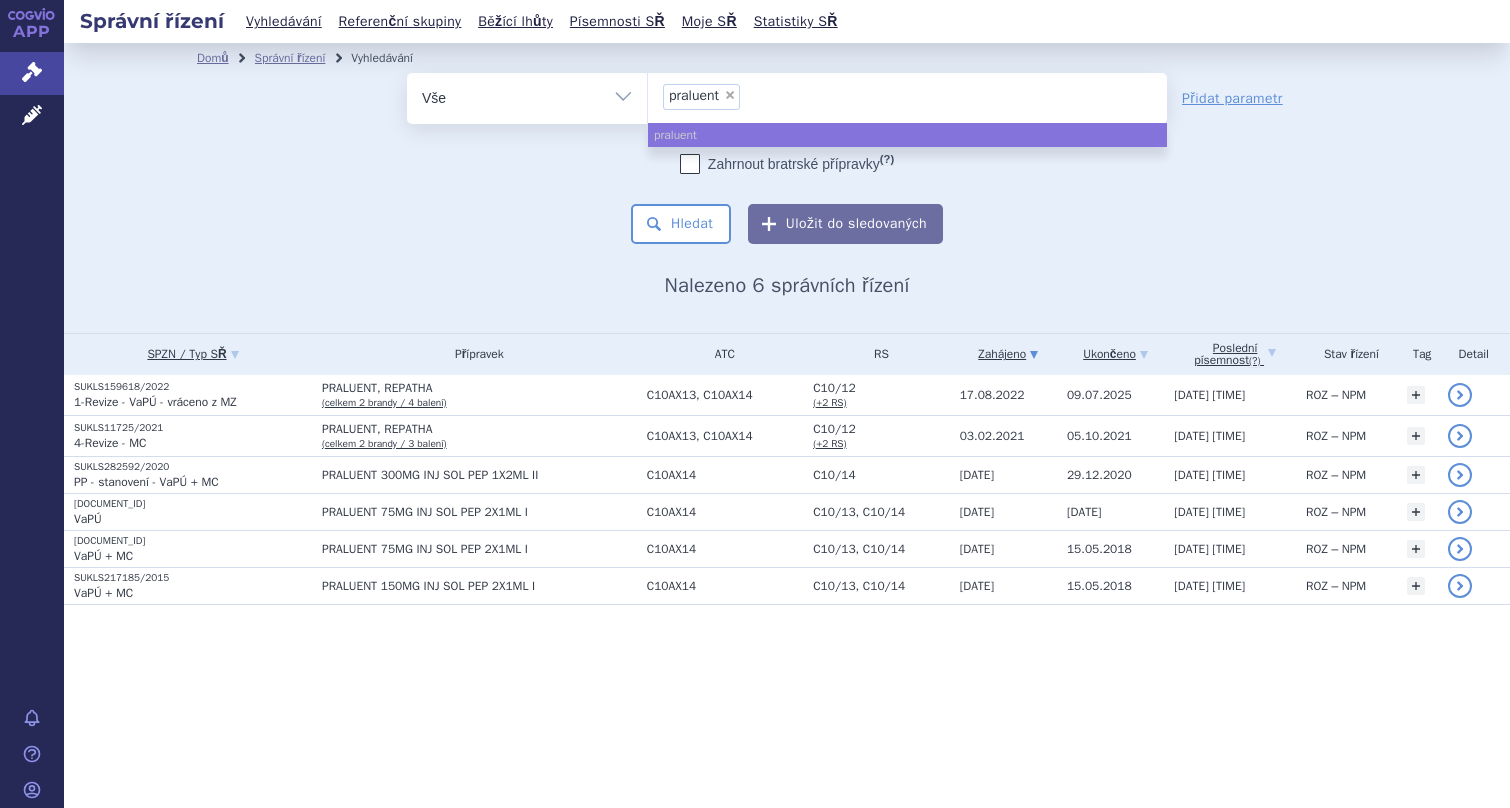 select 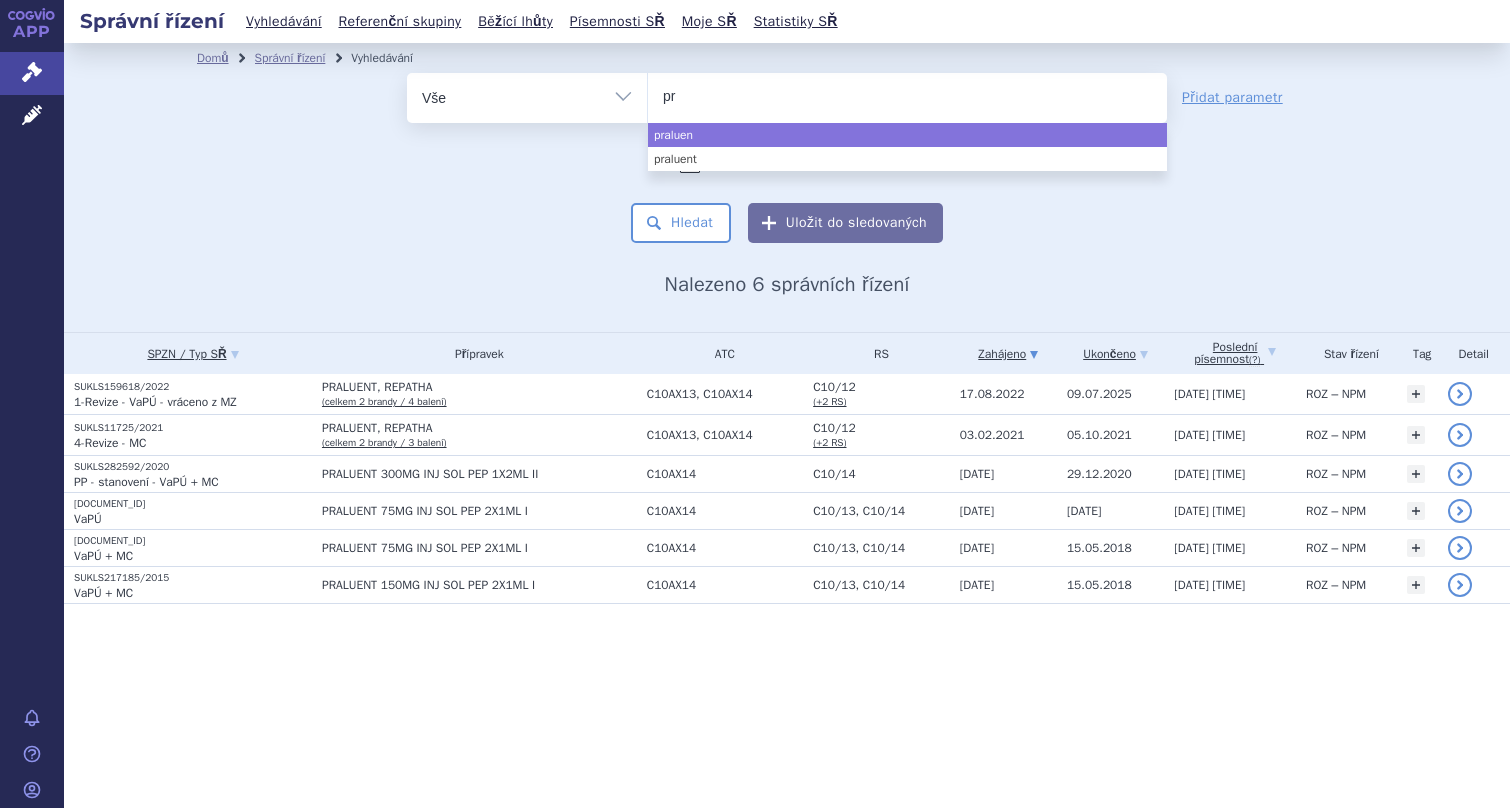 type on "p" 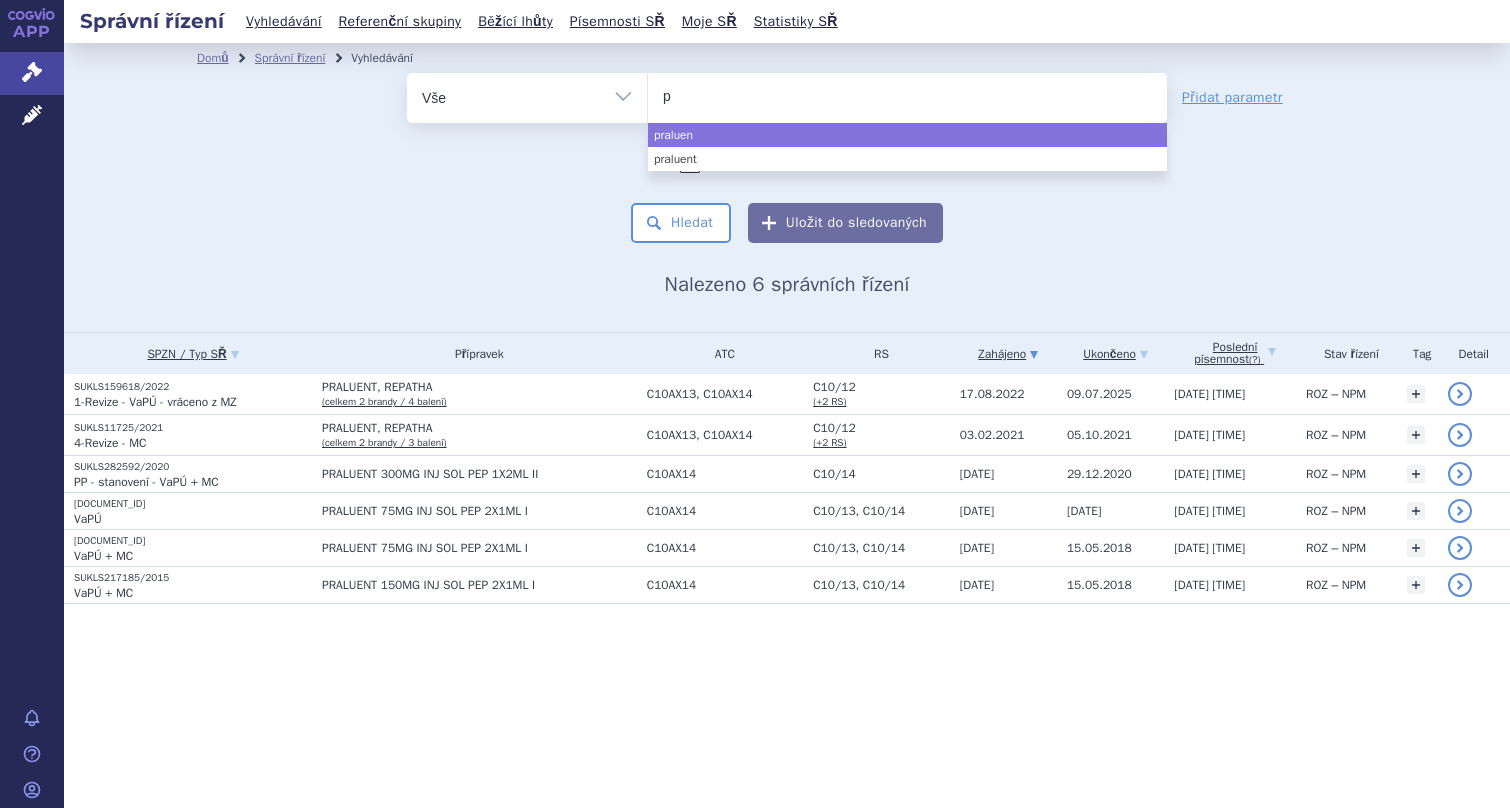 type 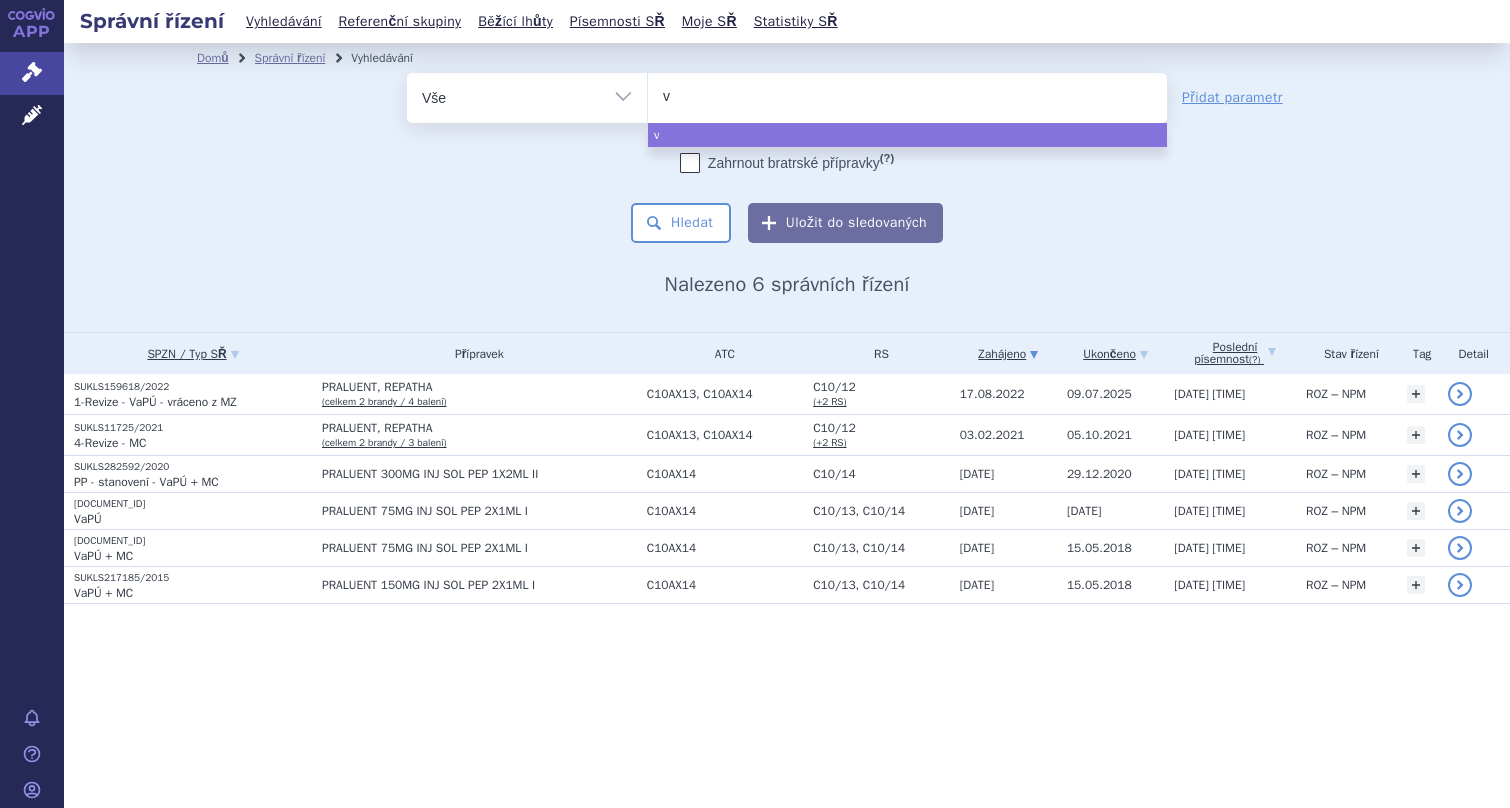 type on "ve" 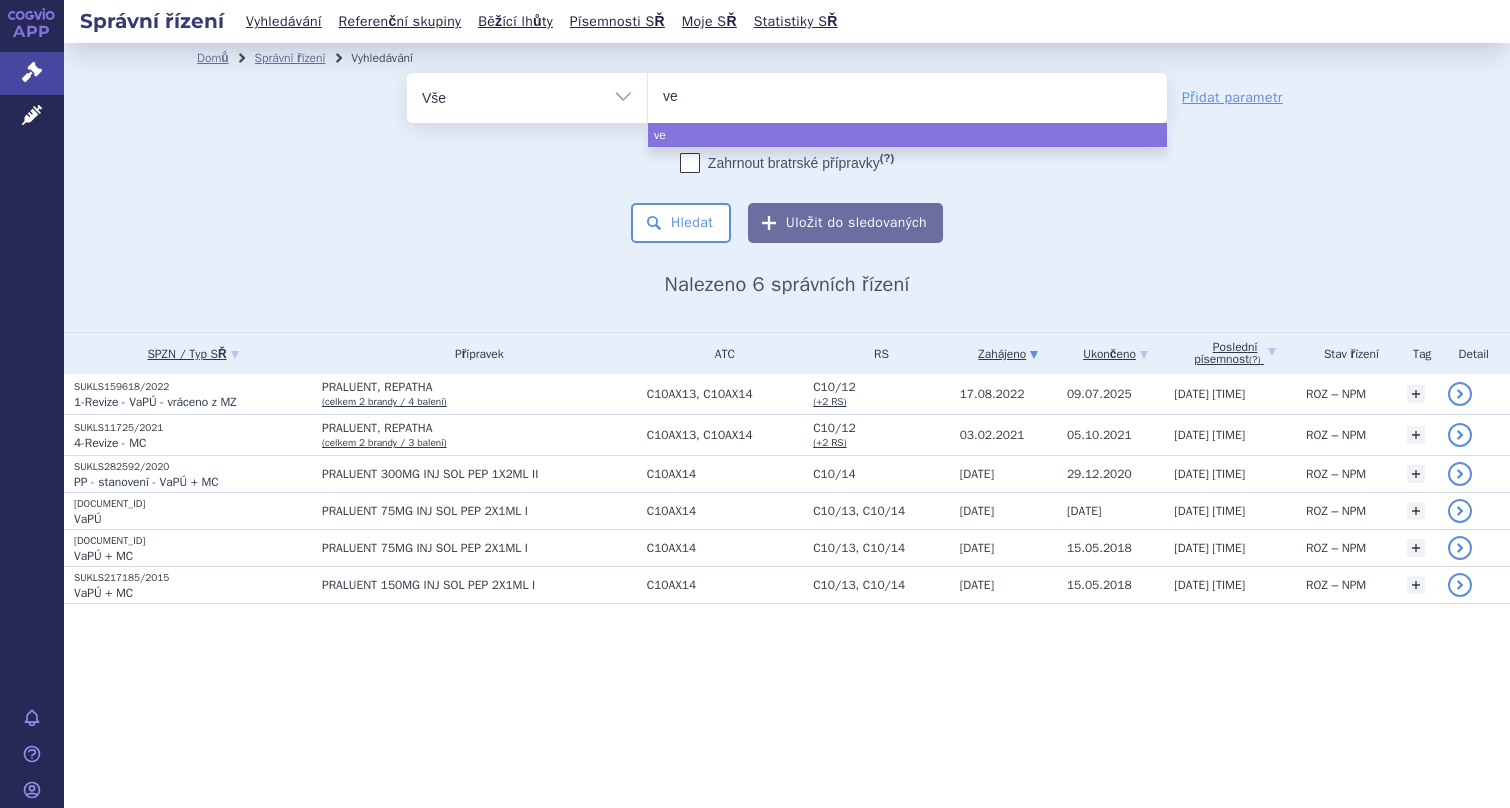 type on "ver" 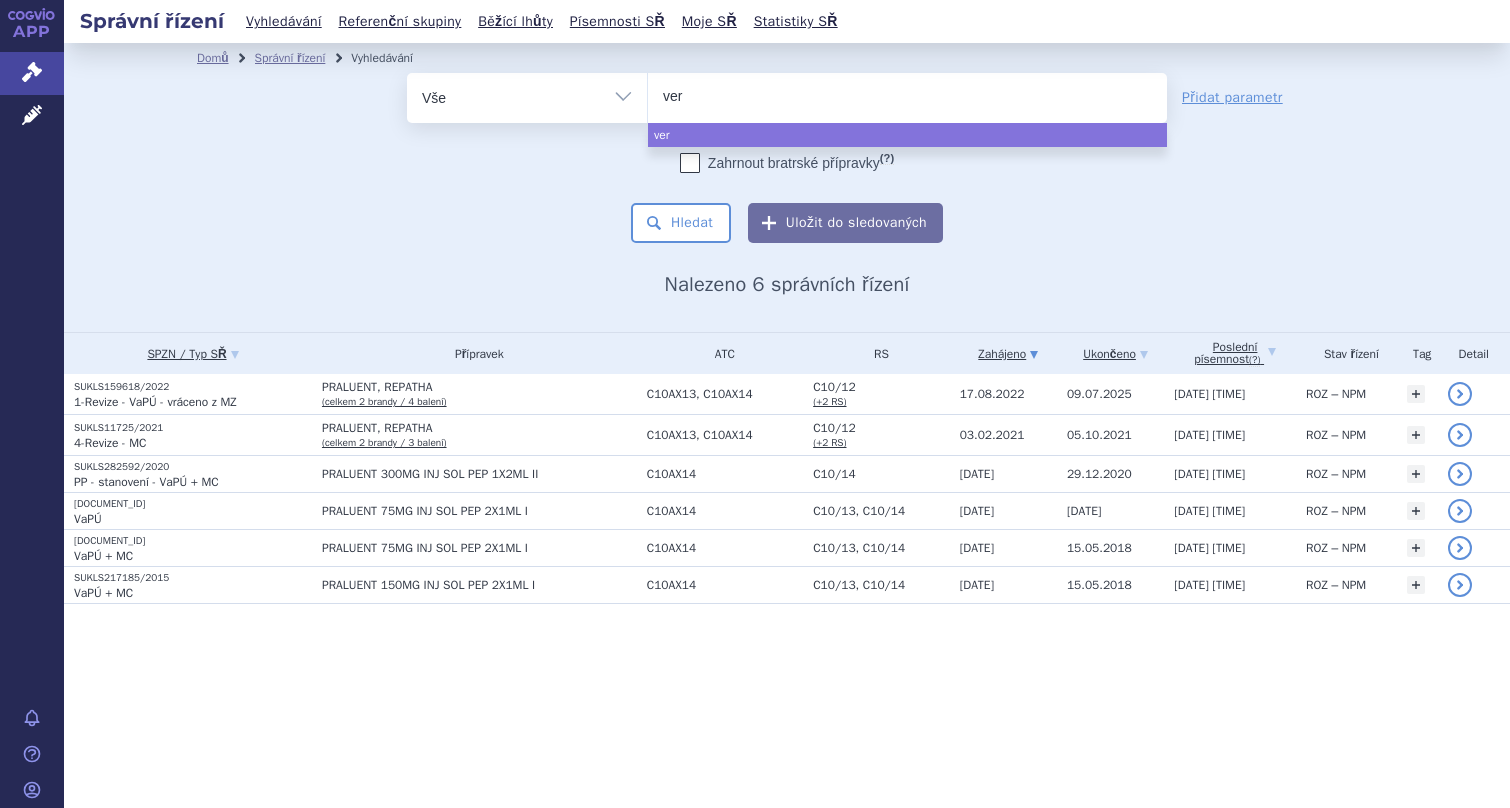 type on "verz" 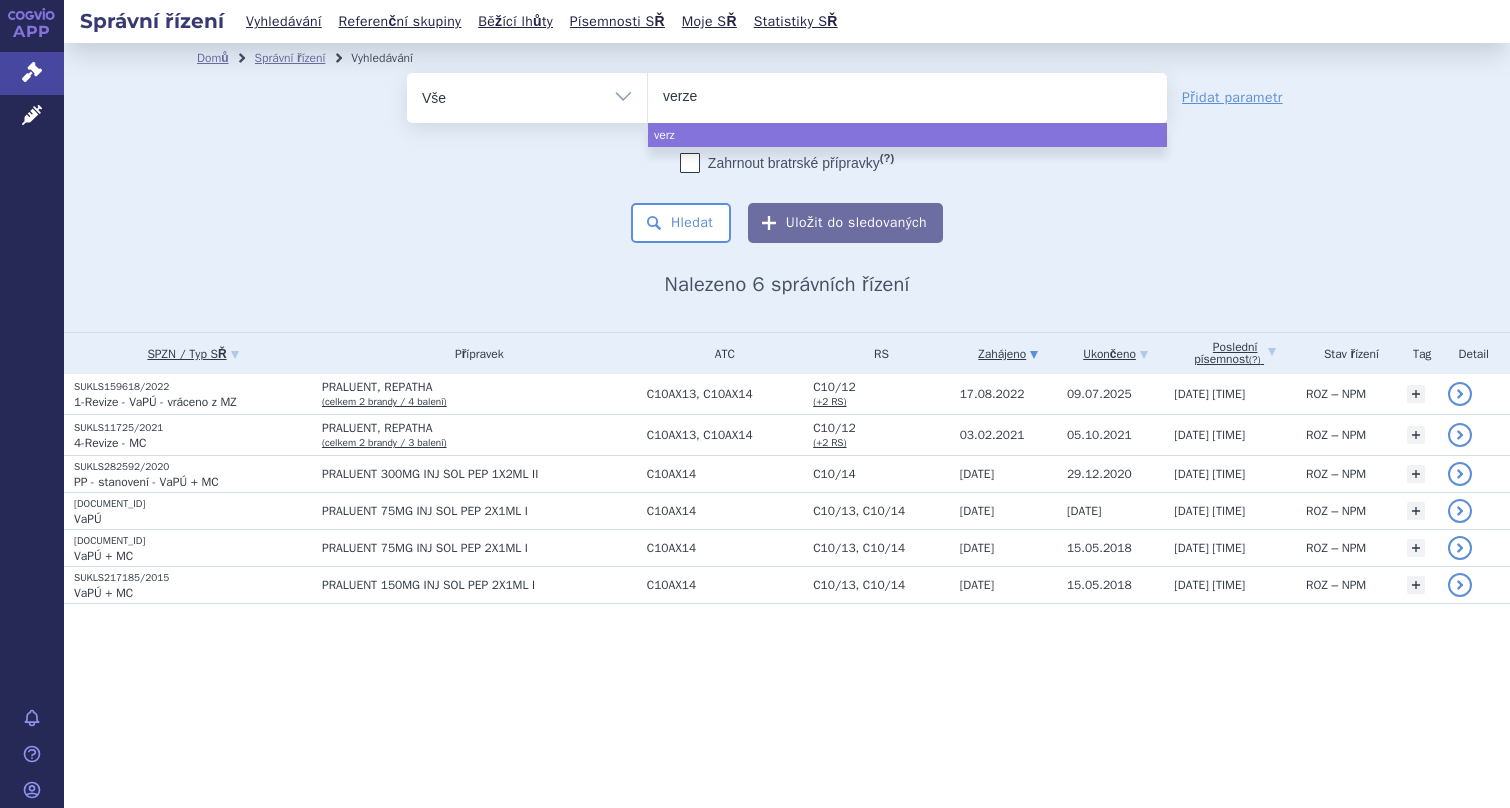 type on "verzen" 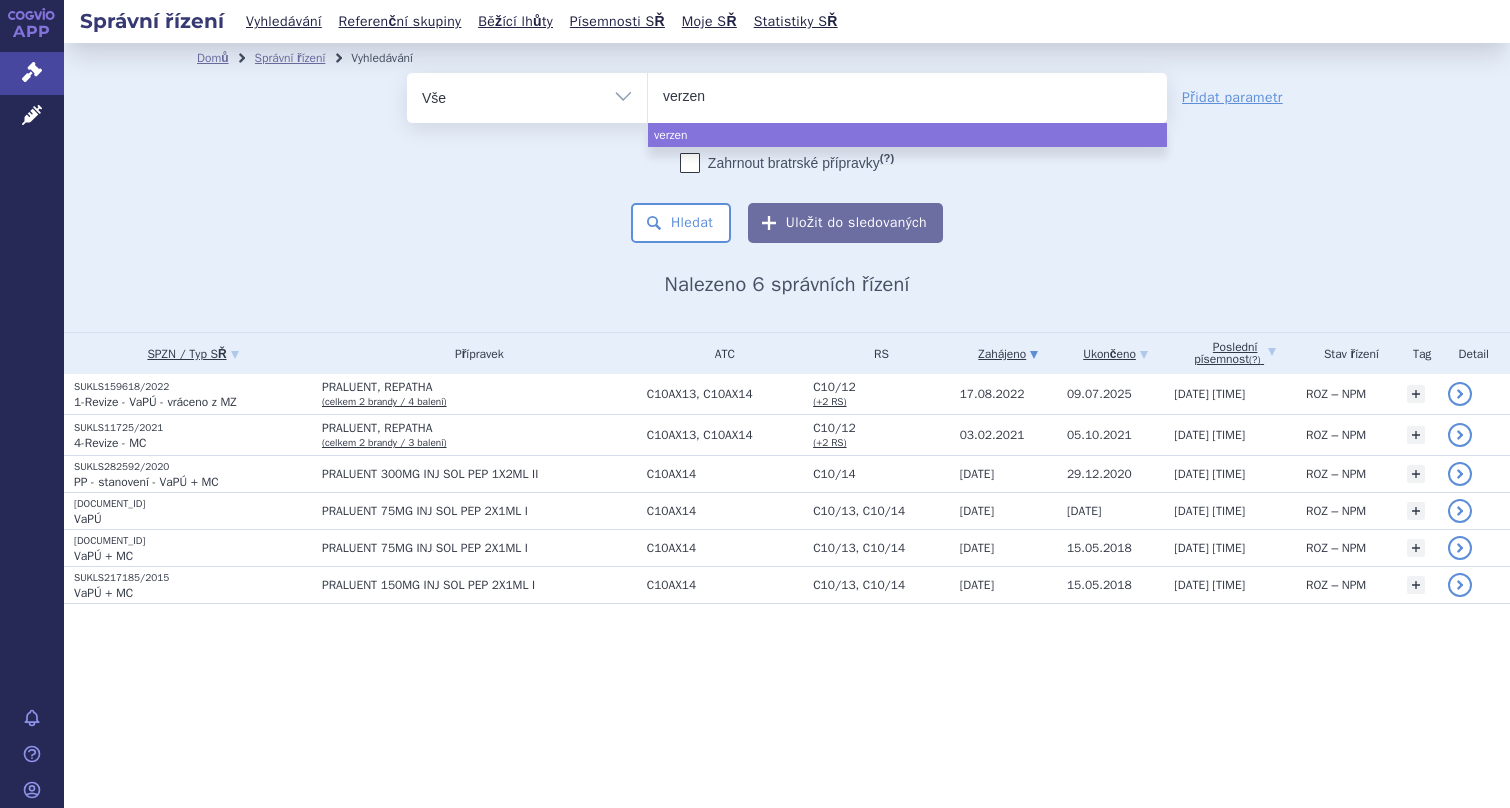 type on "verzeni" 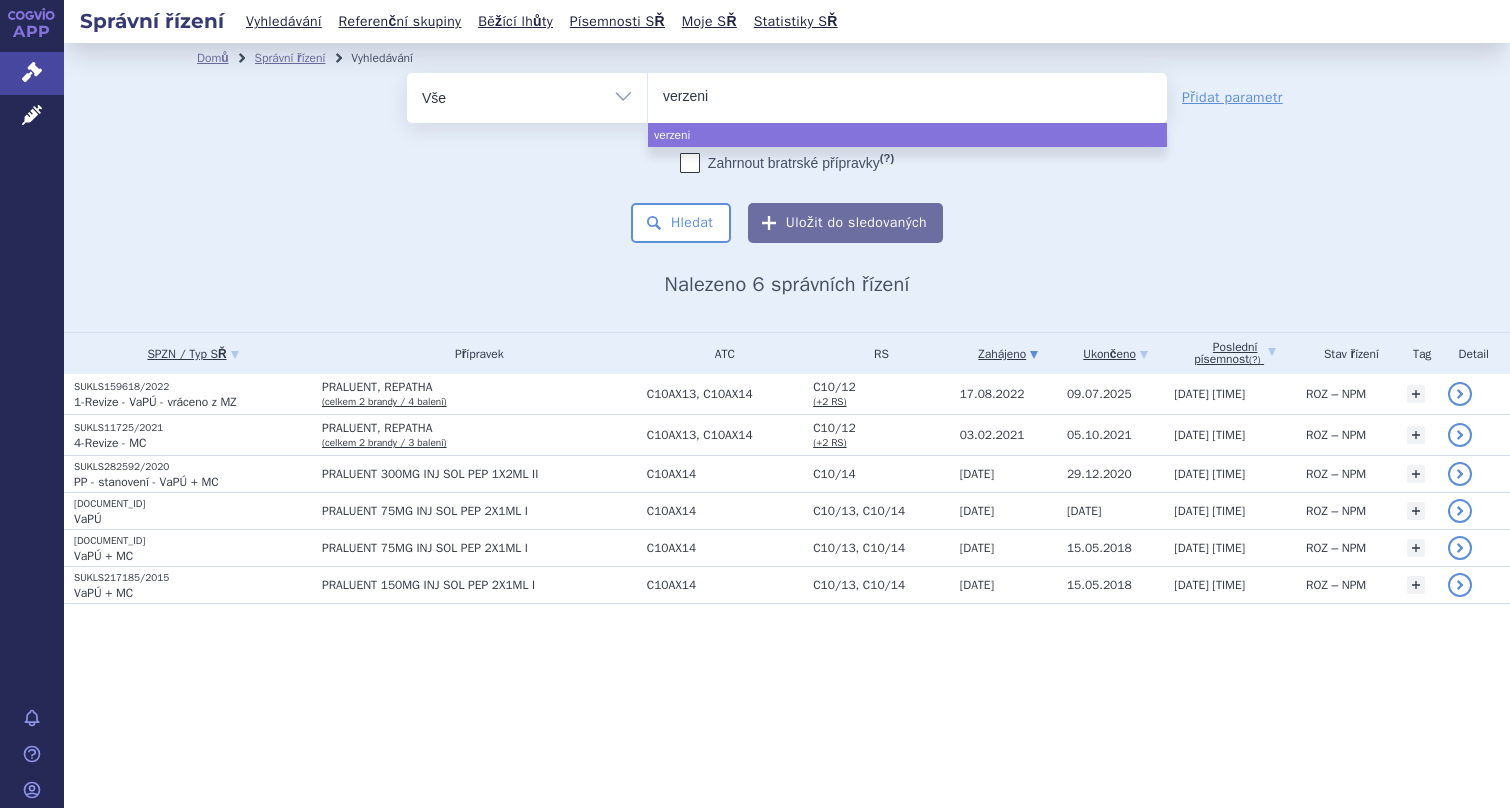 type on "verzenio" 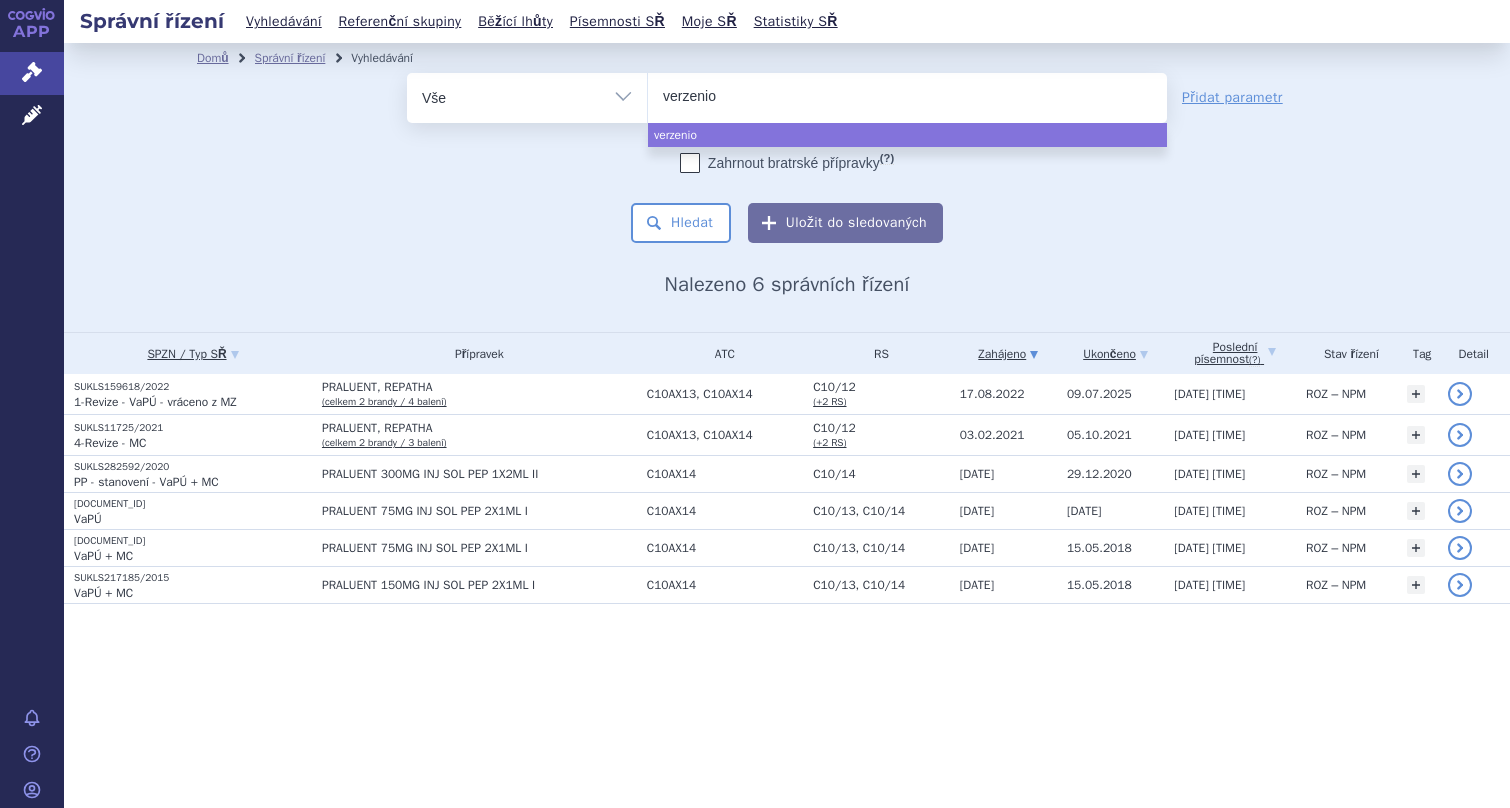type on "verzenios" 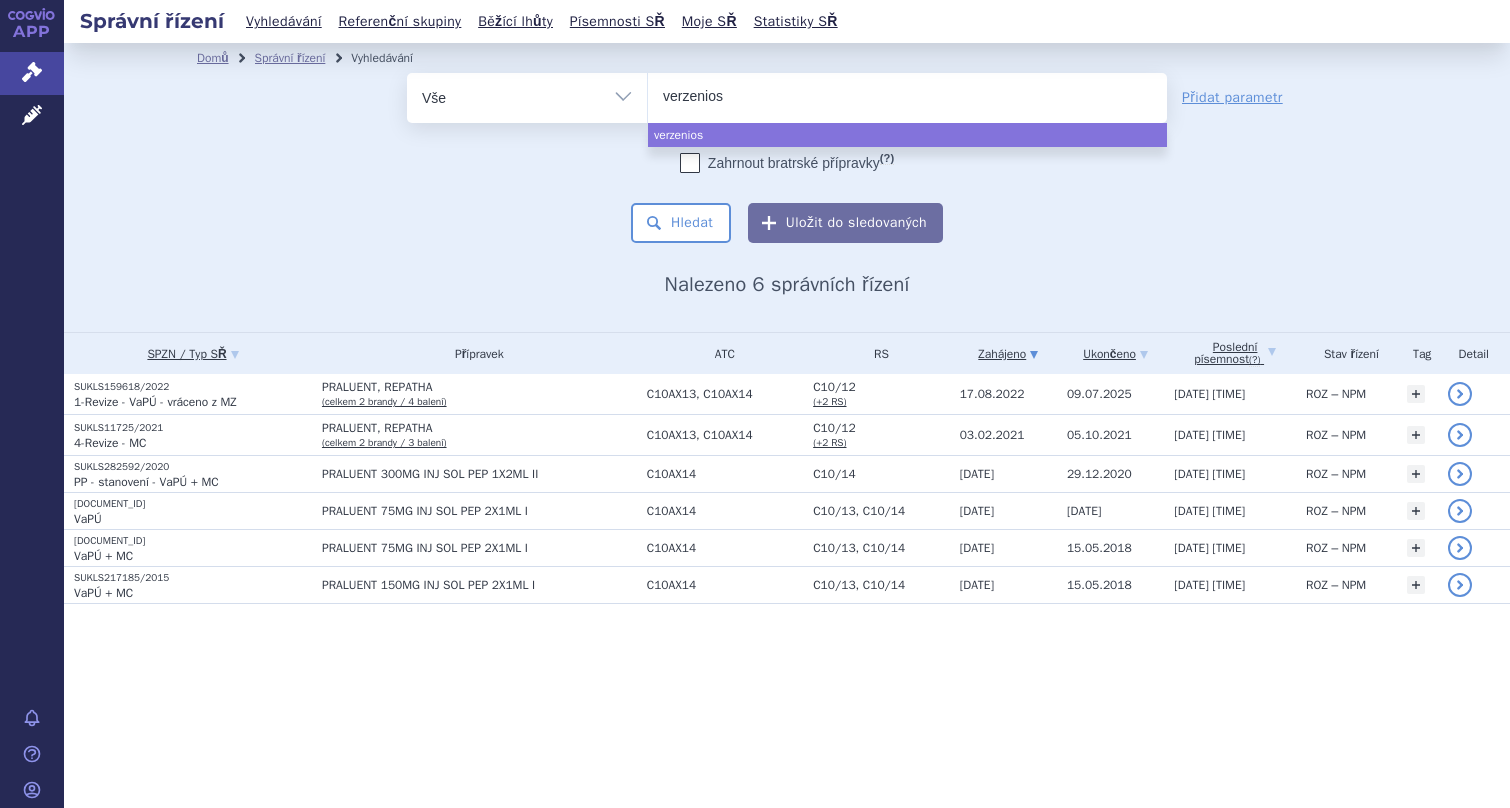 select on "verzenios" 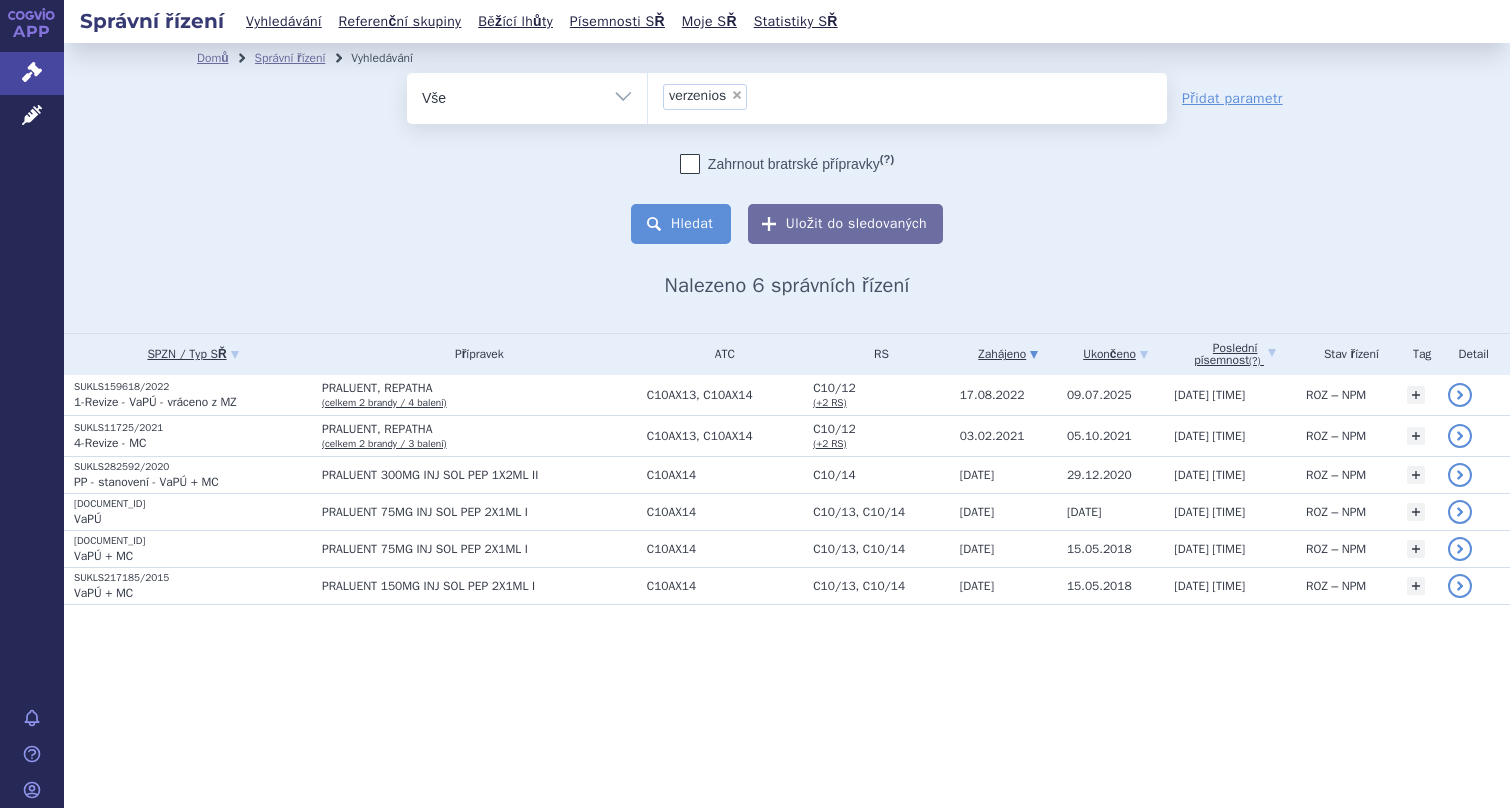 click on "Hledat" at bounding box center (681, 224) 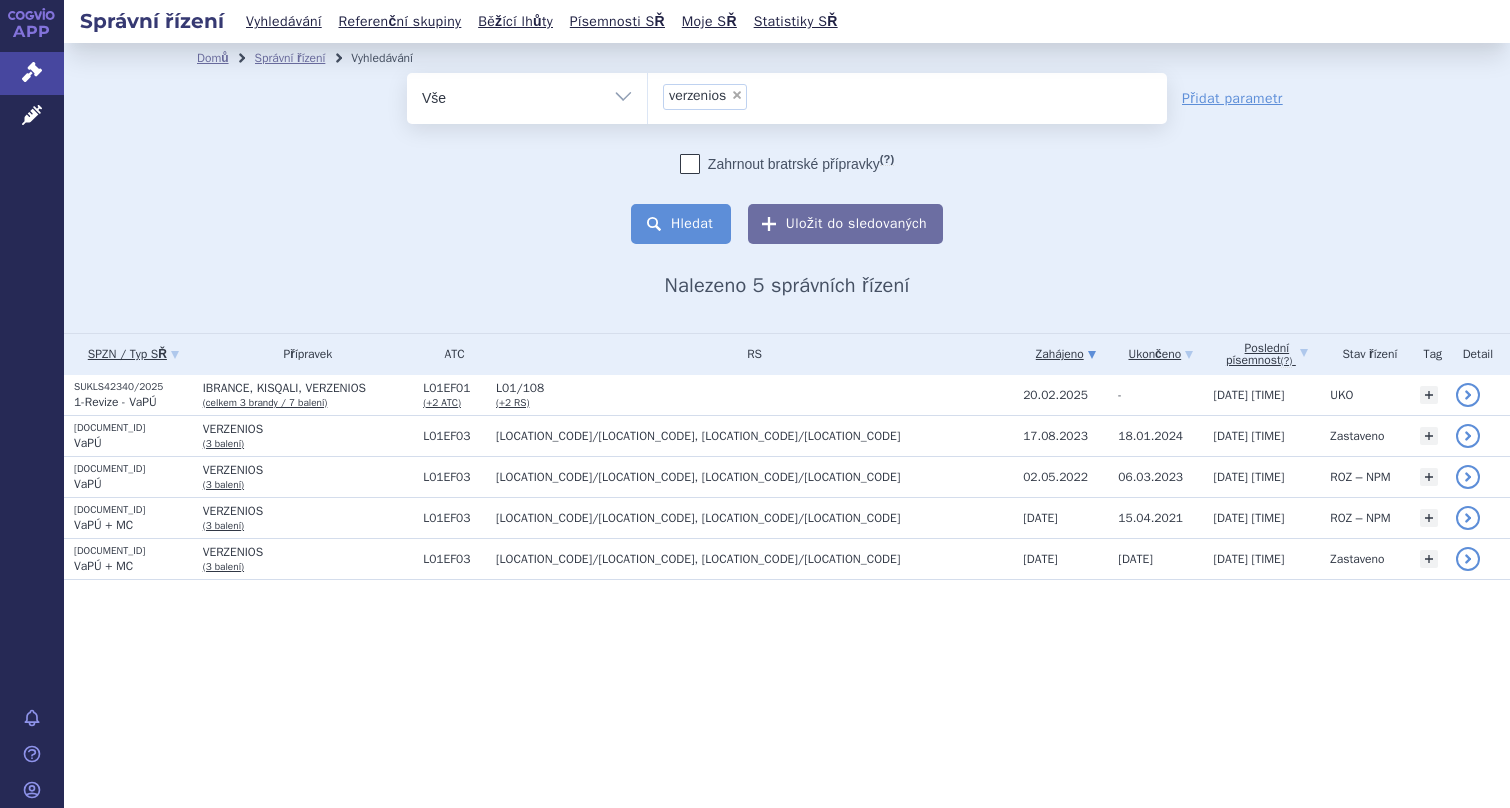 scroll, scrollTop: 0, scrollLeft: 0, axis: both 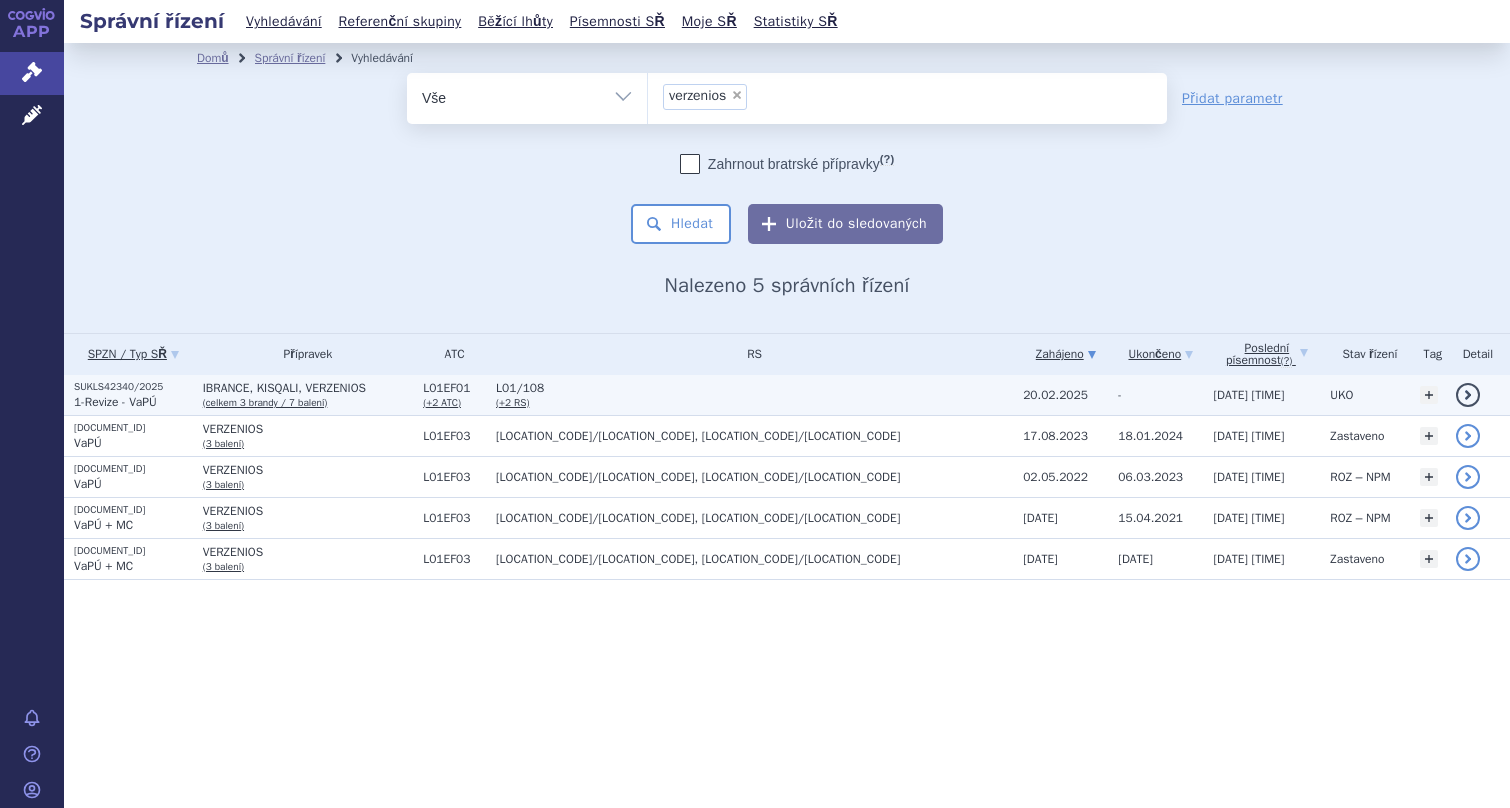 click on "IBRANCE, KISQALI, VERZENIOS" at bounding box center [308, 388] 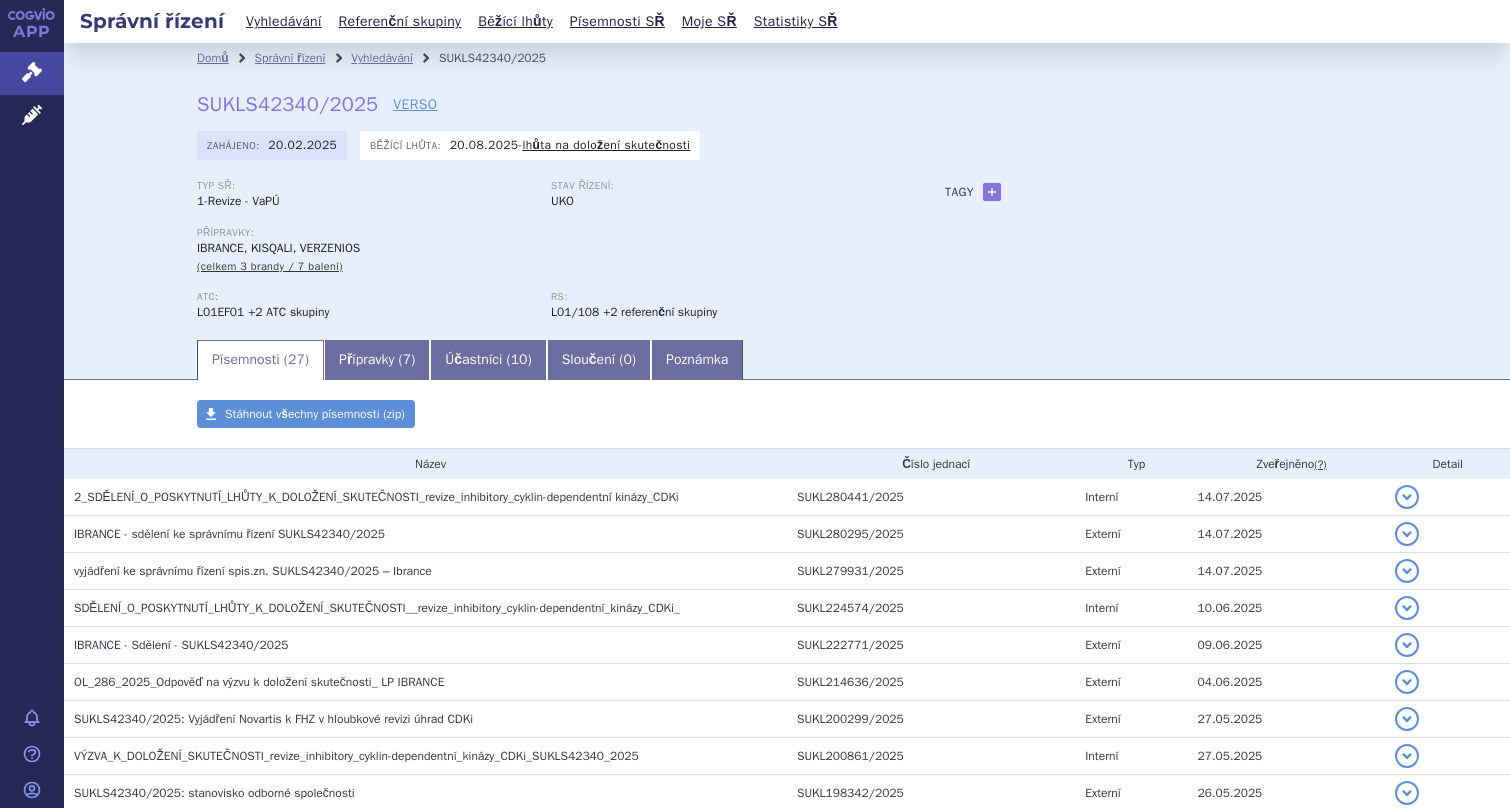scroll, scrollTop: 0, scrollLeft: 0, axis: both 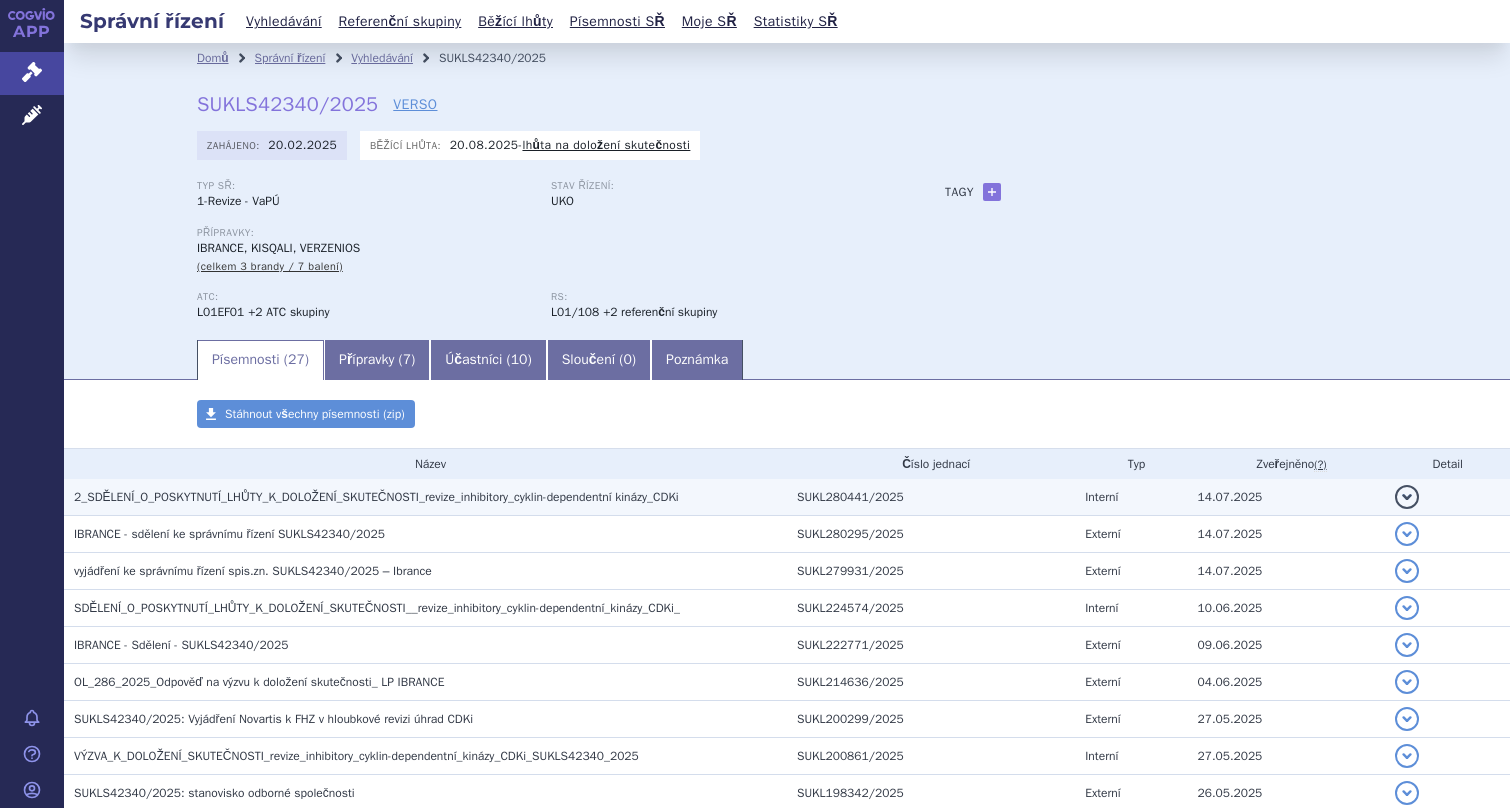 click on "2_SDĚLENÍ_O_POSKYTNUTÍ_LHŮTY_K_DOLOŽENÍ_SKUTEČNOSTI_revize_inhibitory_cyklin-dependentní kinázy_CDKi" at bounding box center [376, 497] 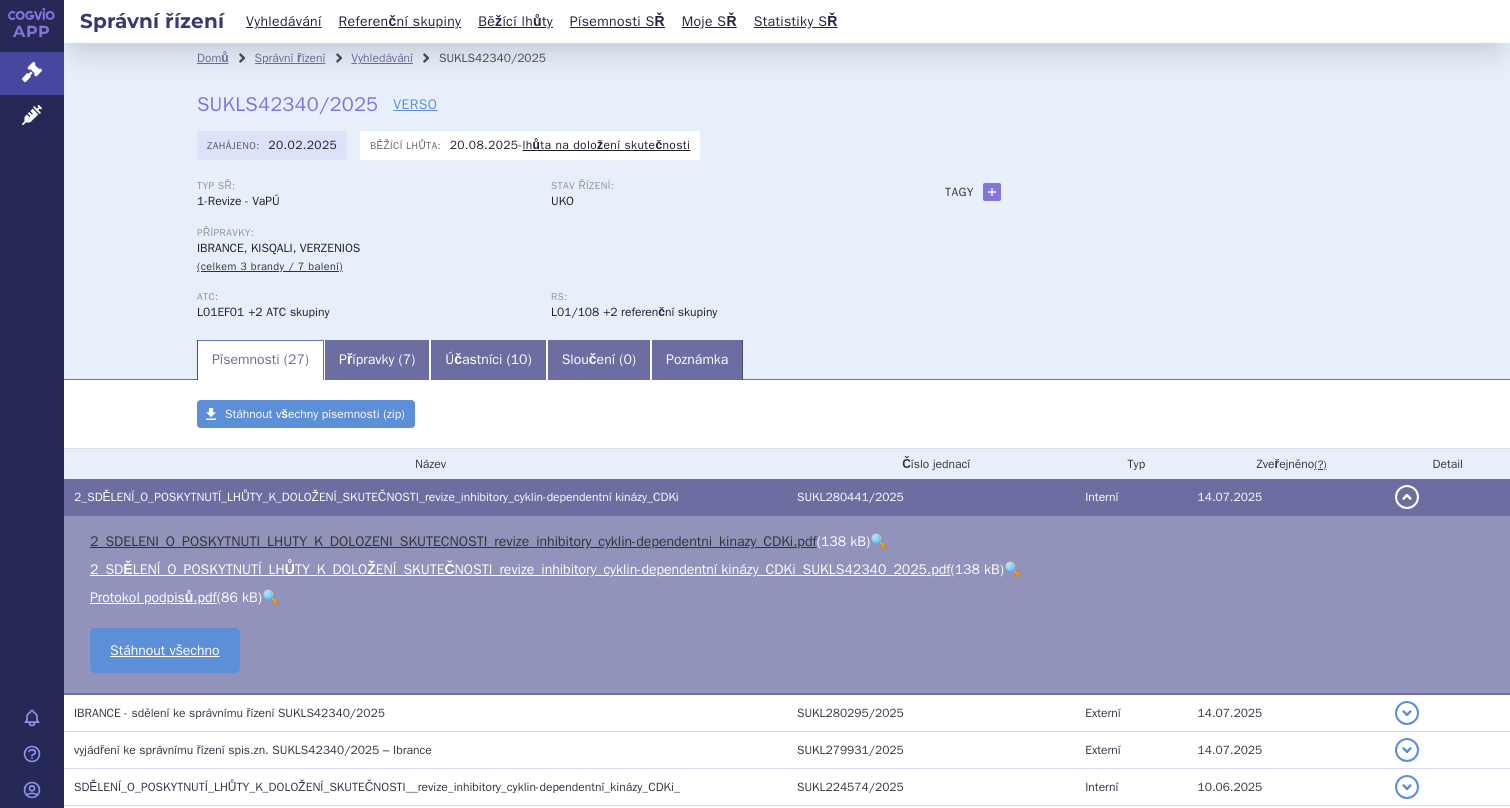 click on "2_SDELENI_O_POSKYTNUTI_LHUTY_K_DOLOZENI_SKUTECNOSTI_revize_inhibitory_cyklin-dependentni_kinazy_CDKi.pdf" at bounding box center [453, 541] 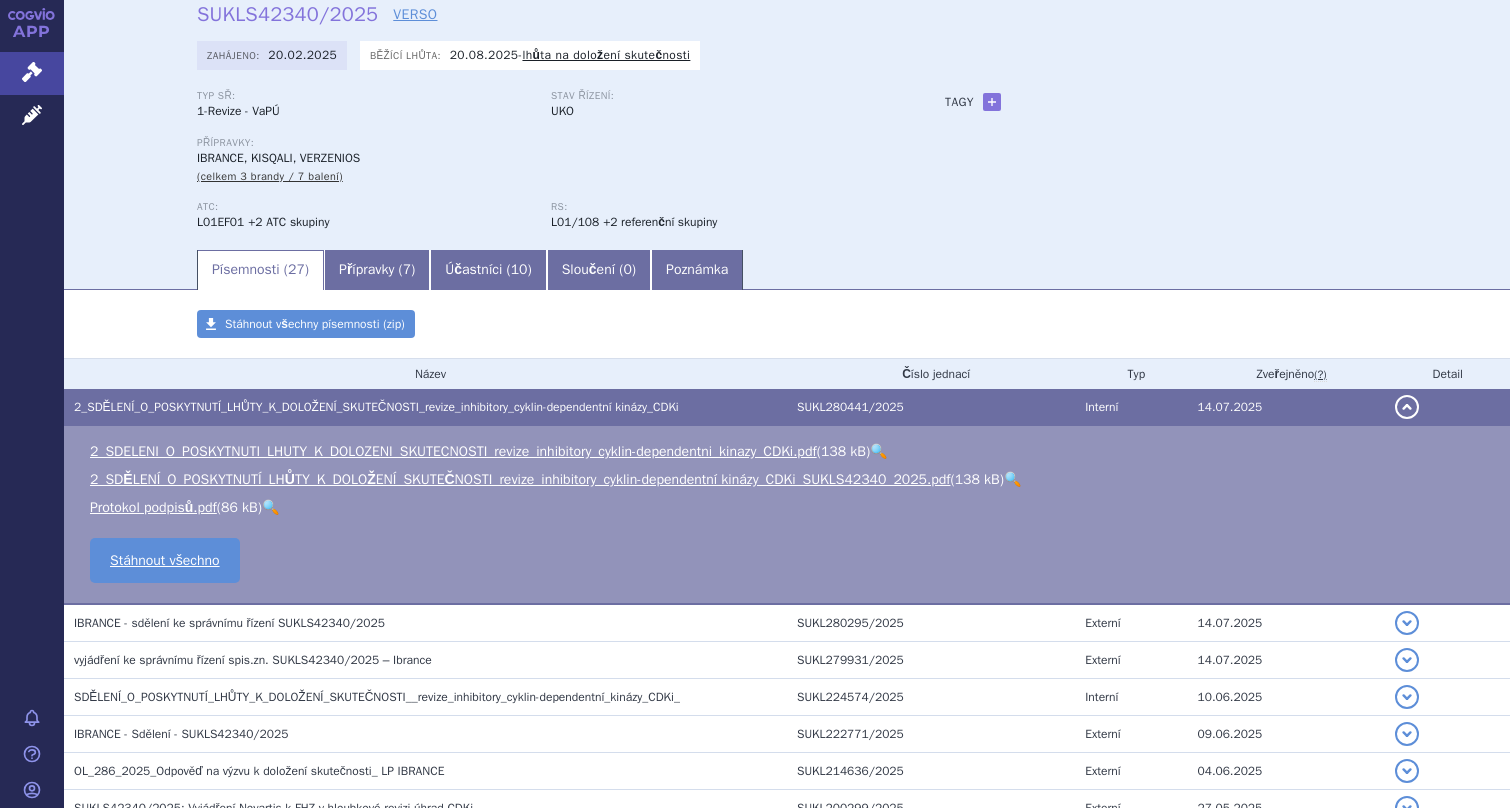 scroll, scrollTop: 69, scrollLeft: 0, axis: vertical 